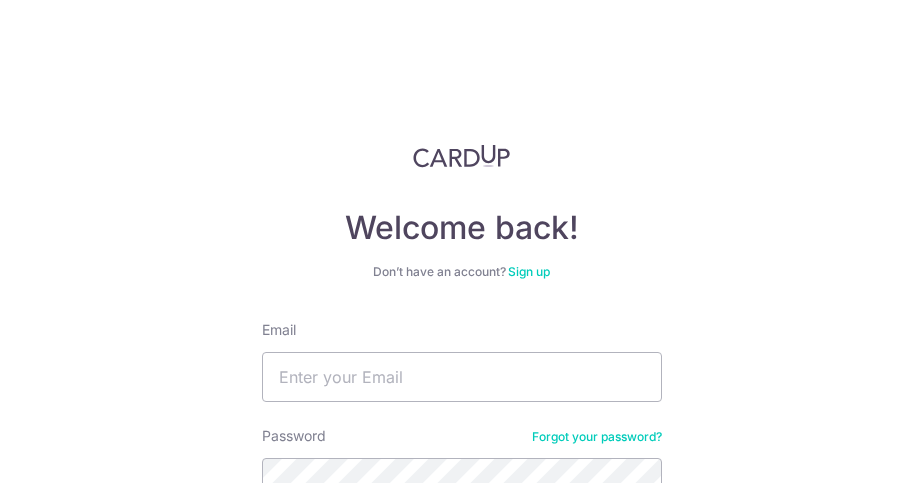 scroll, scrollTop: 0, scrollLeft: 0, axis: both 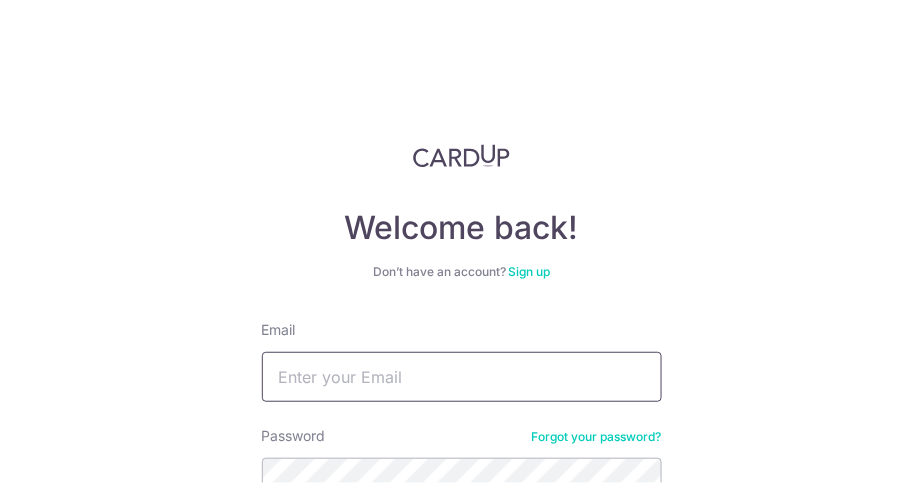 type on "[EMAIL]" 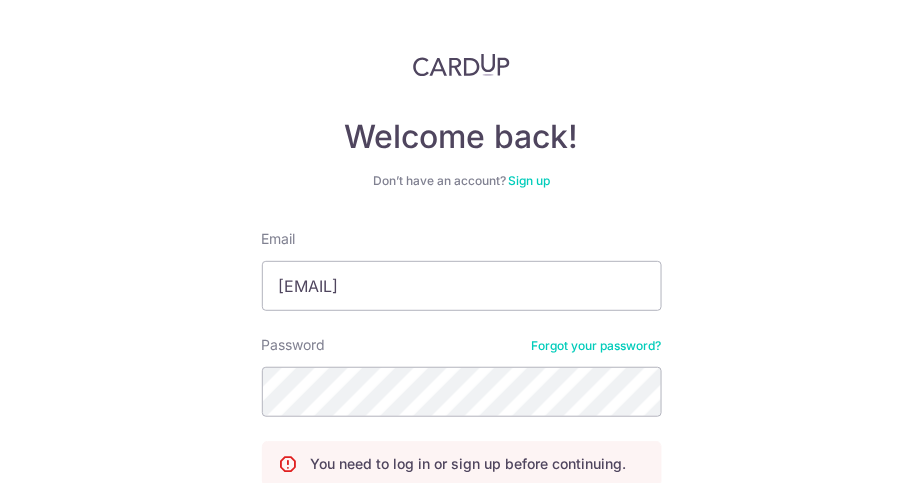 scroll, scrollTop: 196, scrollLeft: 0, axis: vertical 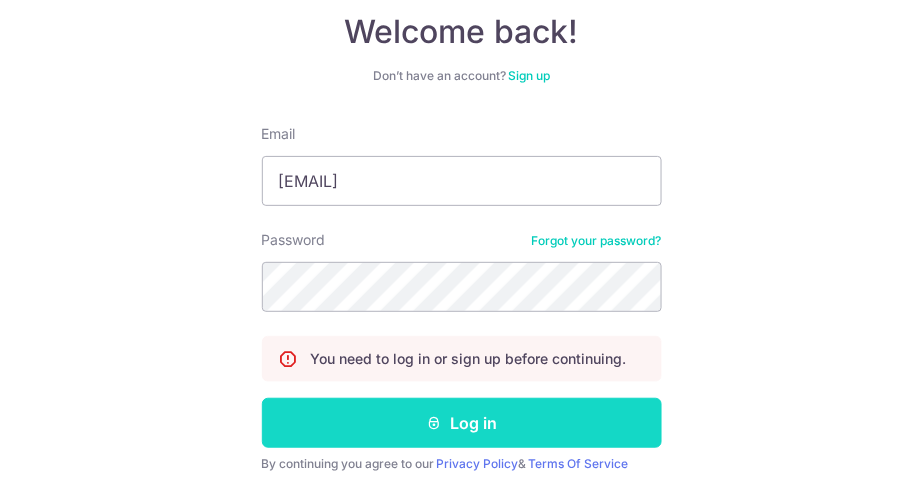 click on "Log in" at bounding box center (462, 423) 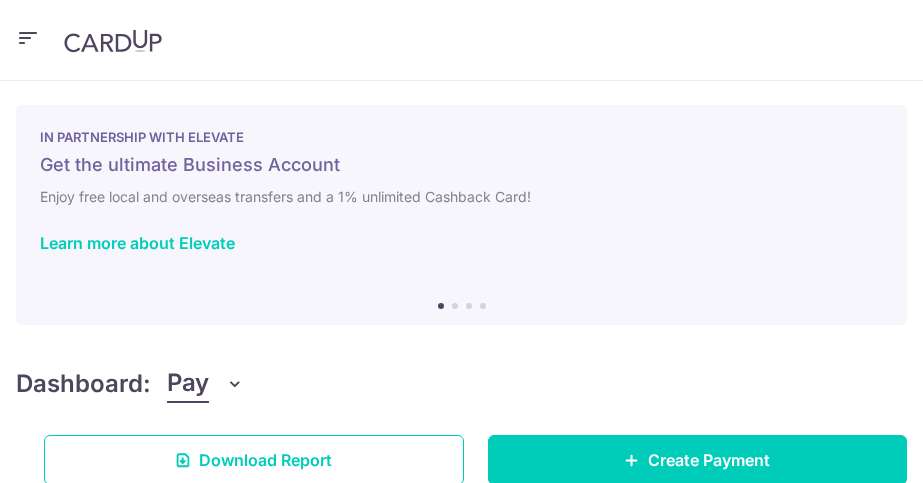 scroll, scrollTop: 0, scrollLeft: 0, axis: both 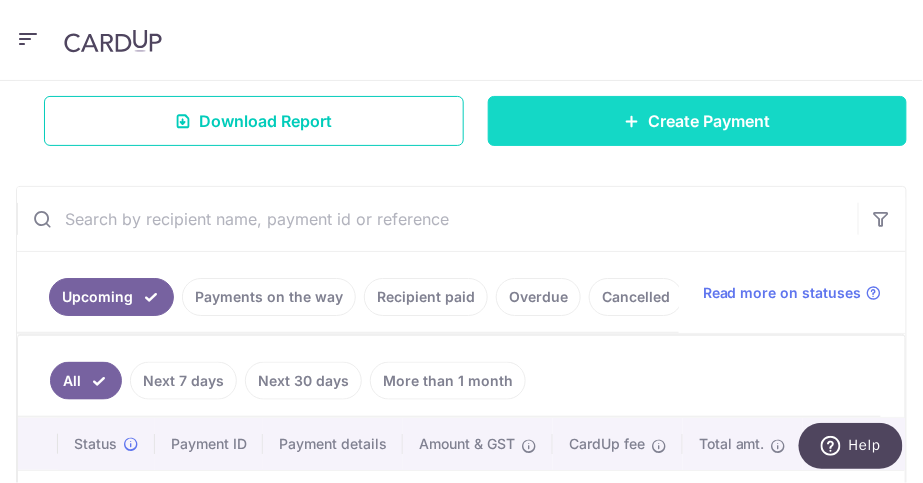 click on "Create Payment" at bounding box center [709, 121] 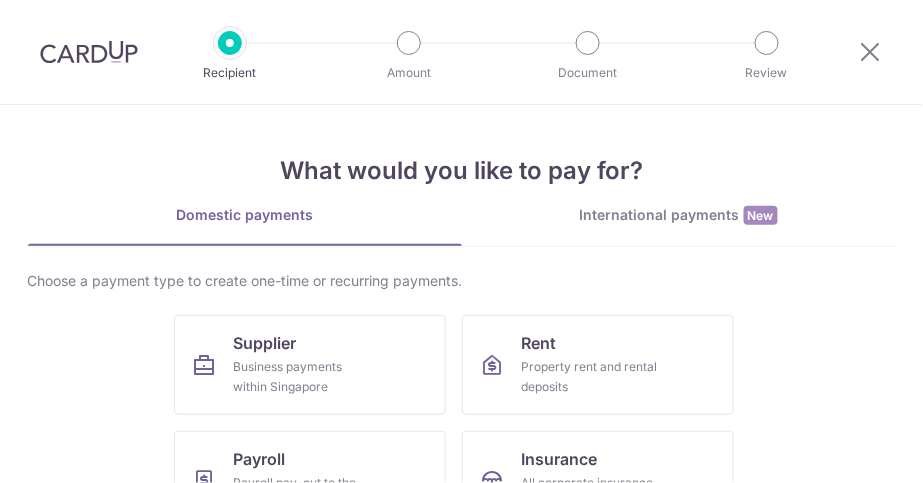 scroll, scrollTop: 0, scrollLeft: 0, axis: both 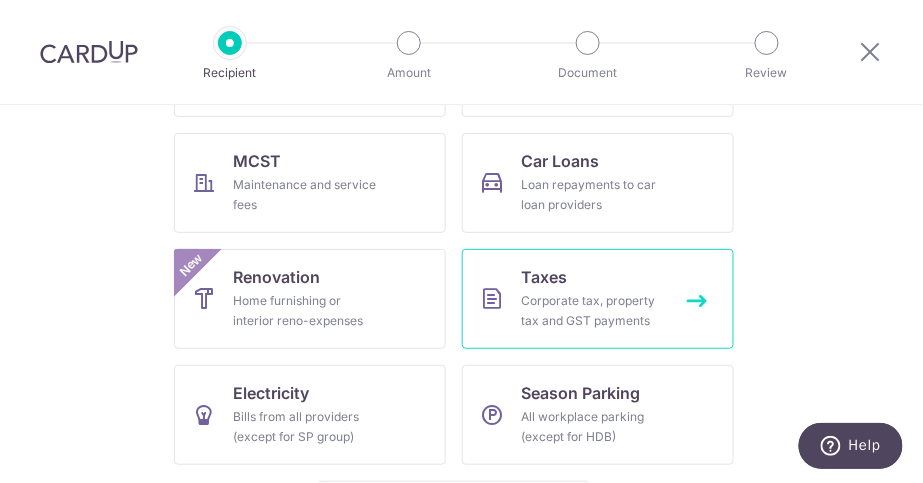 click on "Corporate tax, property tax and GST payments" at bounding box center (594, 311) 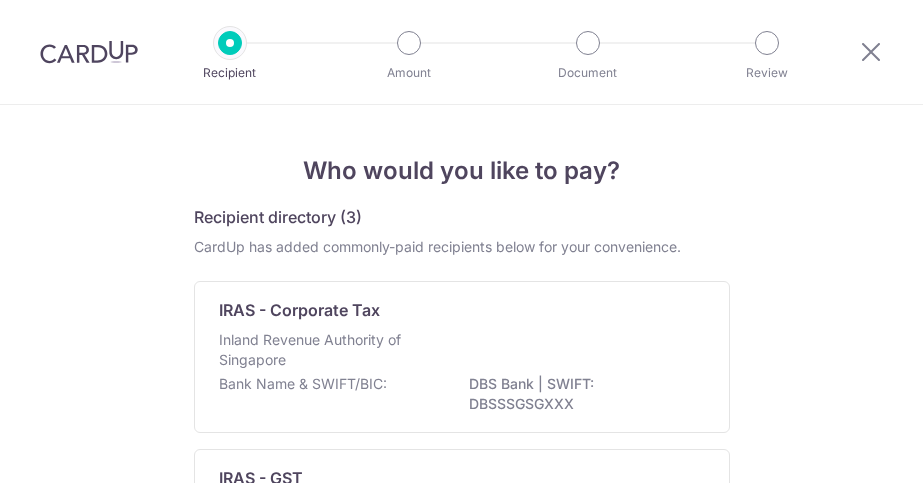 scroll, scrollTop: 0, scrollLeft: 0, axis: both 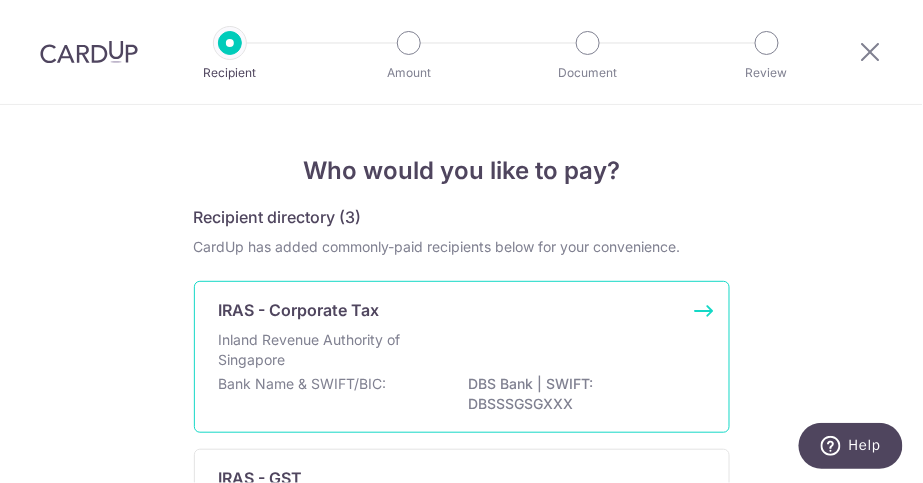 click on "Inland Revenue Authority of Singapore" at bounding box center (462, 352) 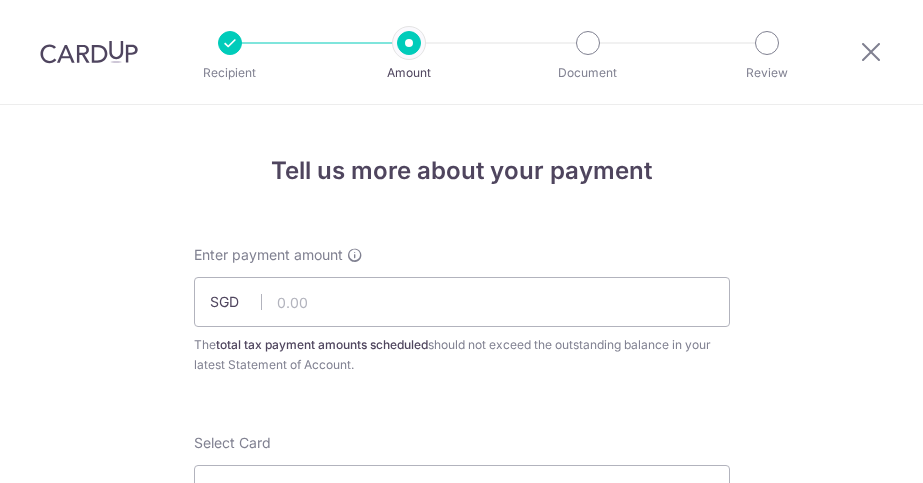 scroll, scrollTop: 0, scrollLeft: 0, axis: both 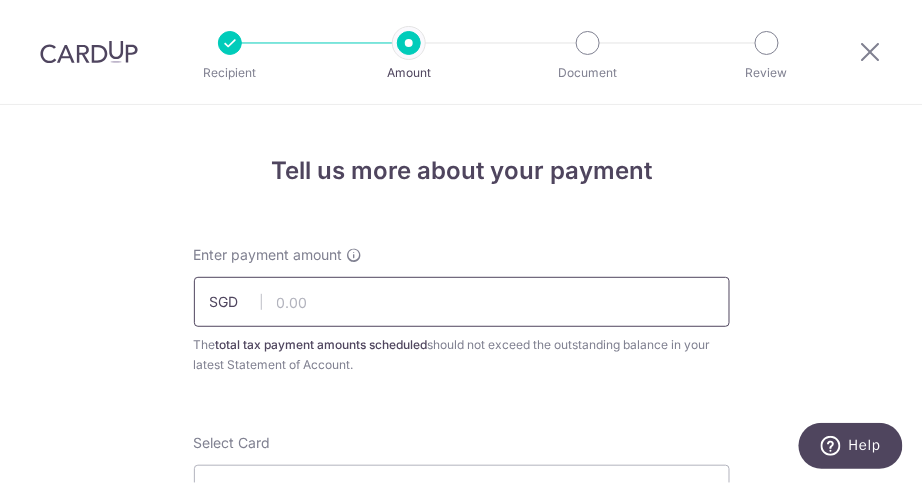 click at bounding box center (462, 302) 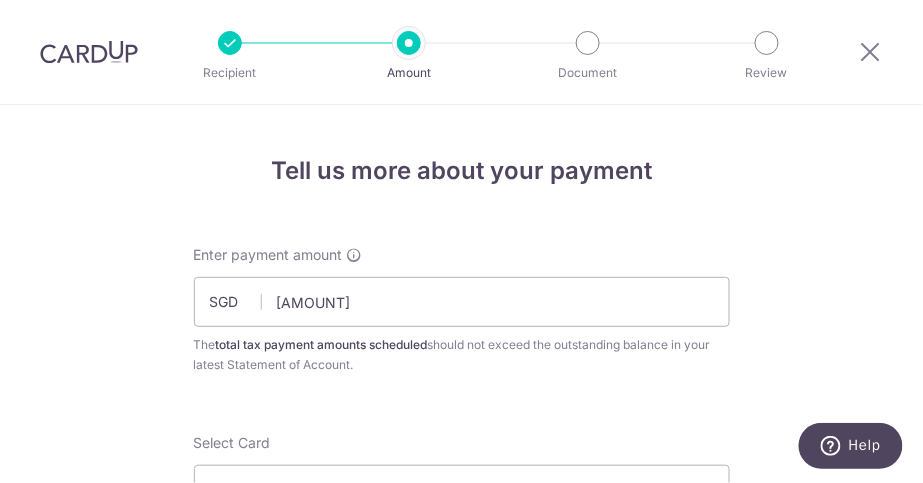 type on "[AMOUNT]" 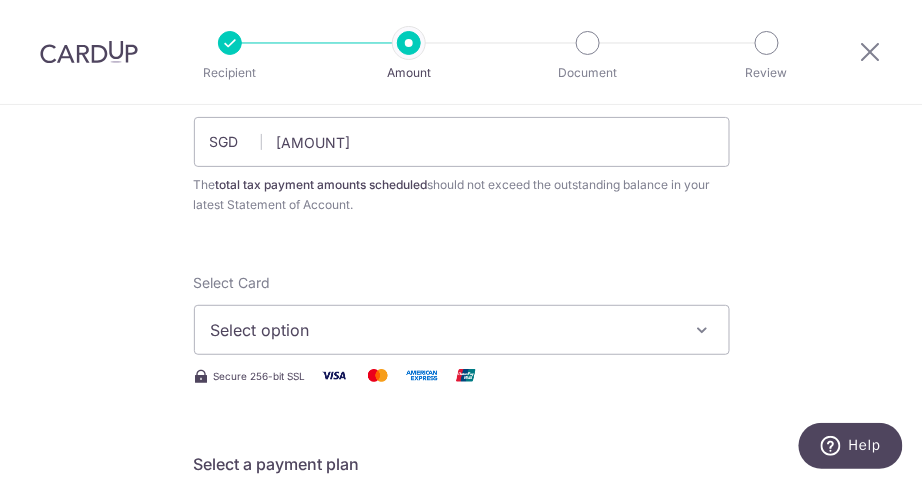 scroll, scrollTop: 254, scrollLeft: 0, axis: vertical 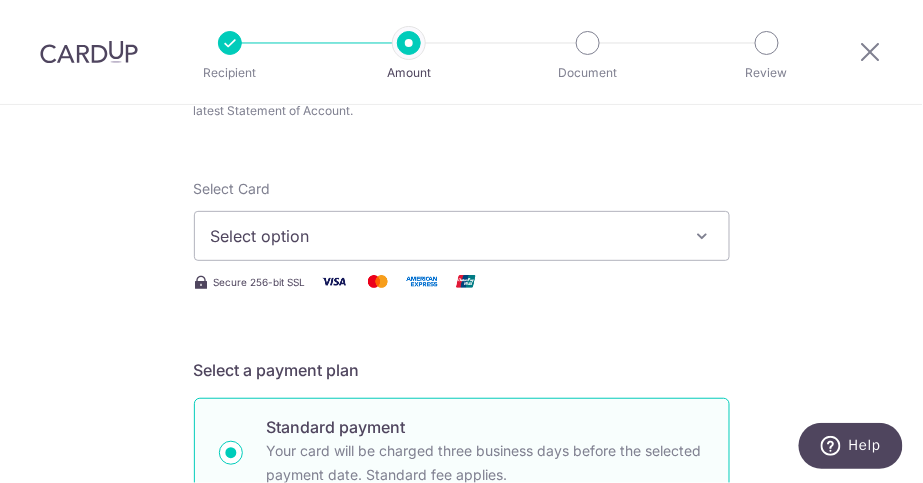 click on "Select option" at bounding box center [462, 236] 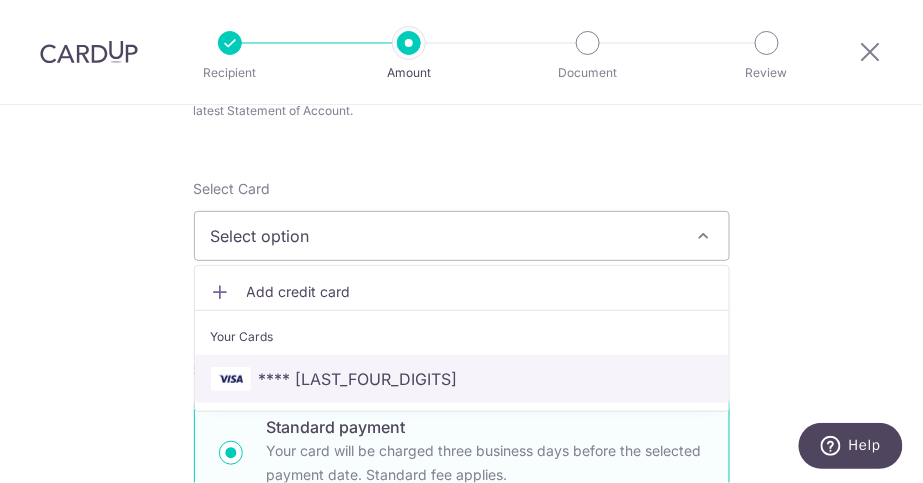 click on "**** 5667" at bounding box center (358, 379) 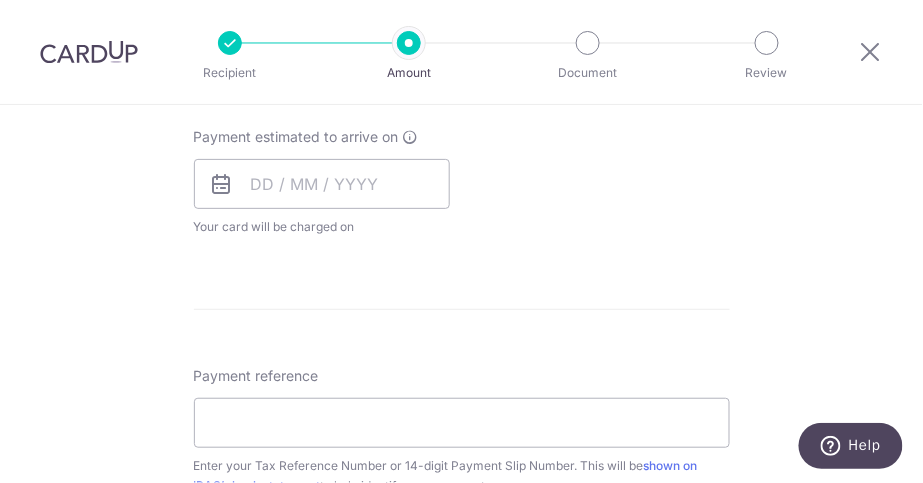 scroll, scrollTop: 968, scrollLeft: 0, axis: vertical 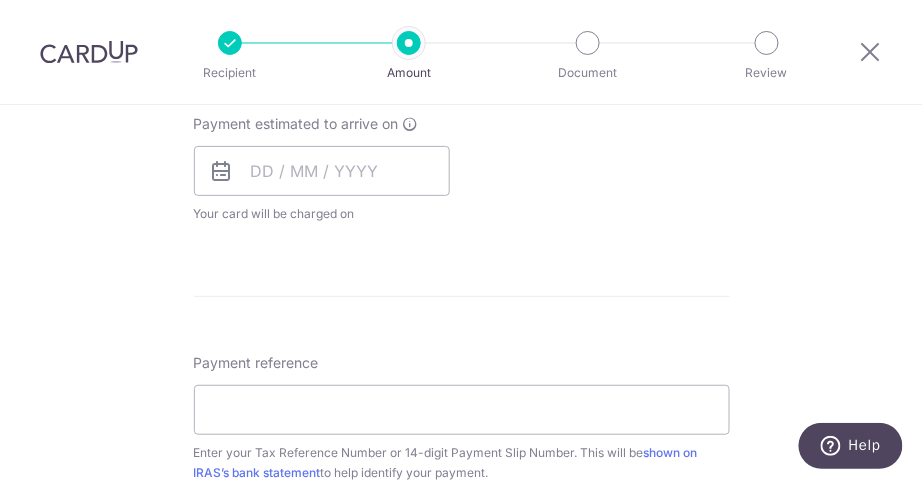 click at bounding box center [222, 171] 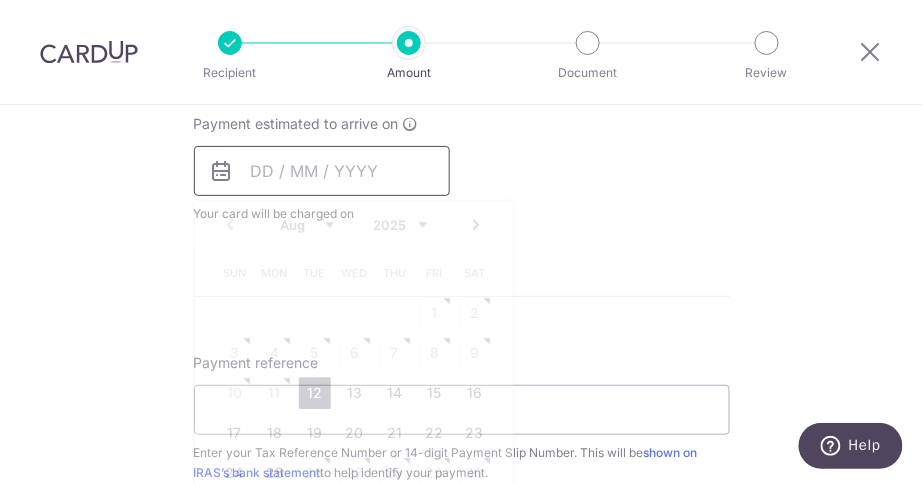 click at bounding box center [322, 171] 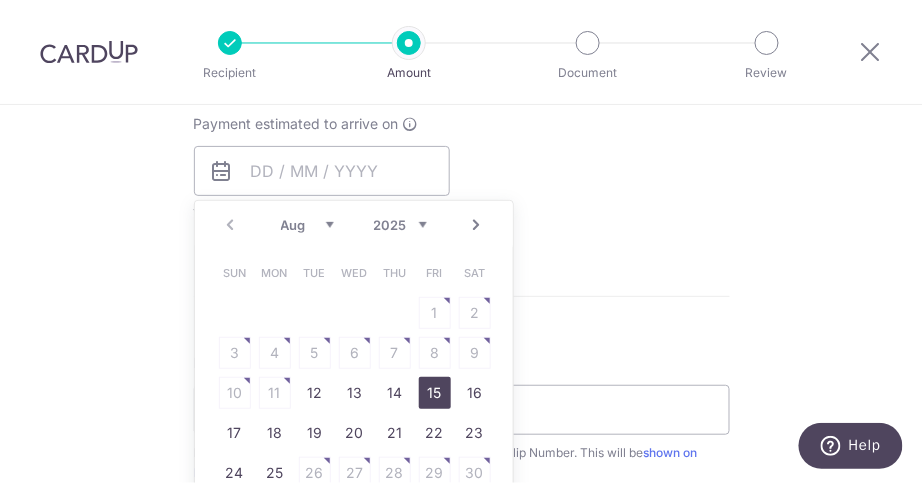 click on "15" at bounding box center [435, 393] 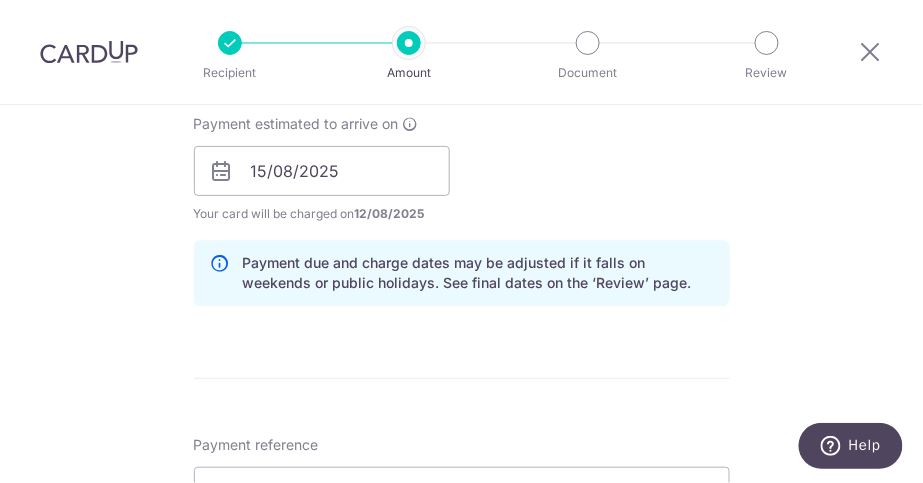 click at bounding box center [222, 171] 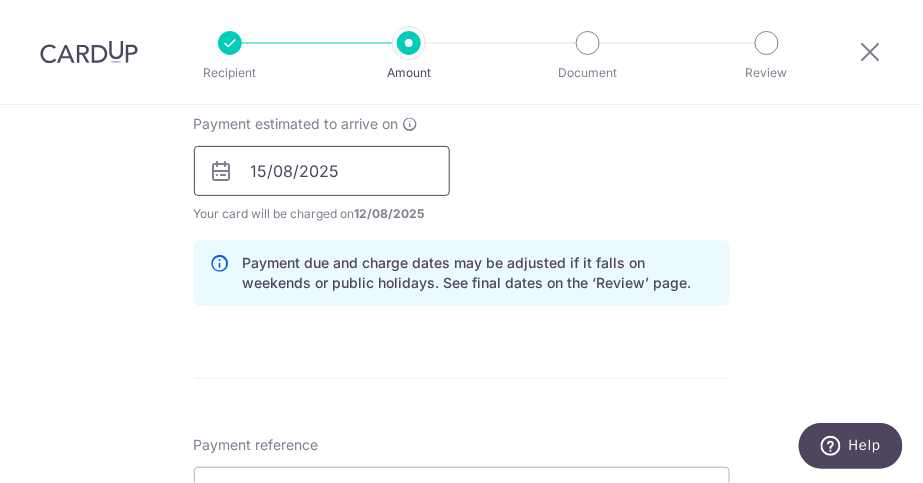 click on "15/08/2025" at bounding box center [322, 171] 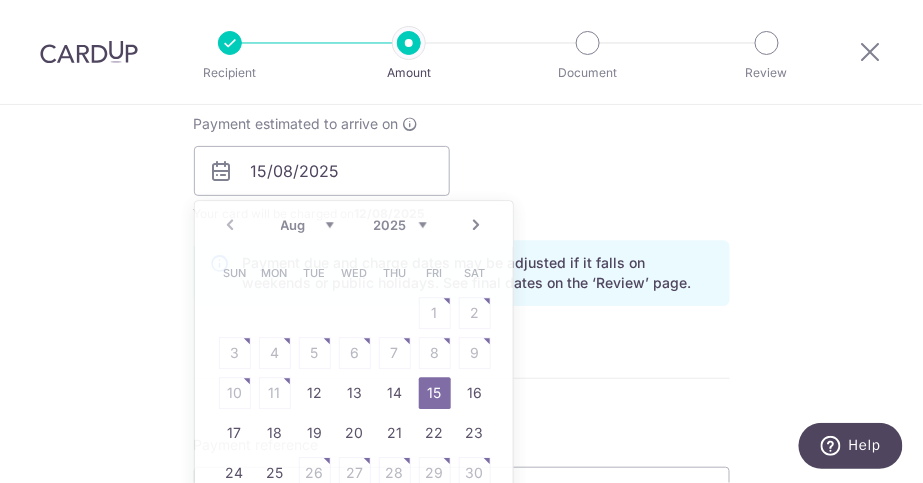 click on "Payment estimated to arrive on
15/08/2025
Prev Next Aug Sep Oct Nov Dec 2025 2026 Sun Mon Tue Wed Thu Fri Sat           1 2 3 4 5 6 7 8 9 10 11 12 13 14 15 16 17 18 19 20 21 22 23 24 25 26 27 28 29 30 31             Why are some dates not available?
Your card will be charged on  12/08/2025  for the first payment
* If your payment is funded by  9:00am SGT on Friday 08/08/2025
08/08/2025
No. of Payments" at bounding box center [462, 169] 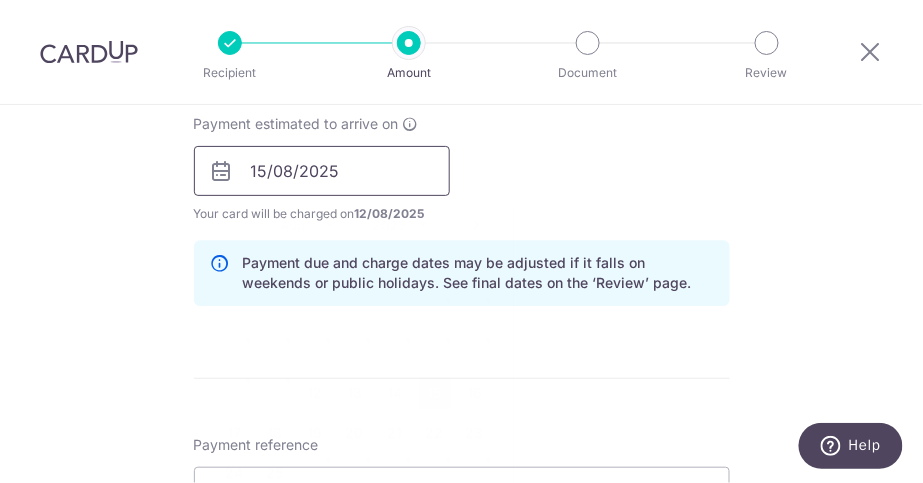 click on "15/08/2025" at bounding box center [322, 171] 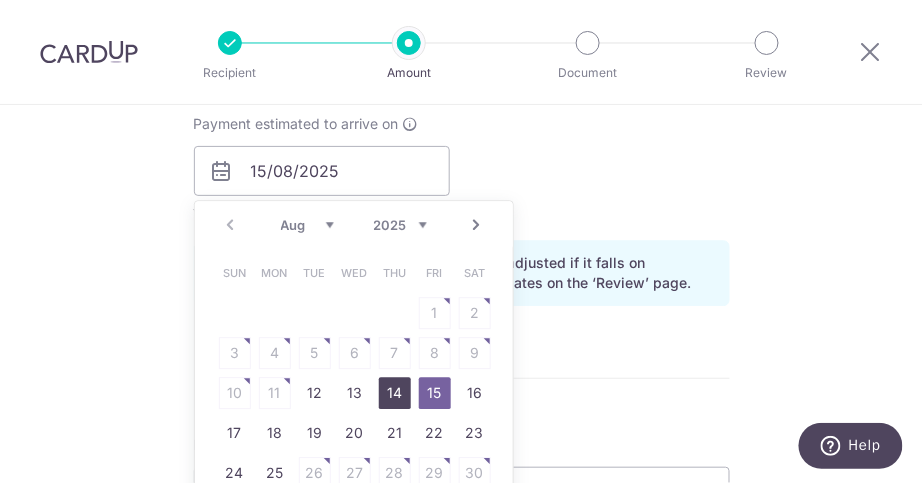 click on "14" at bounding box center [395, 393] 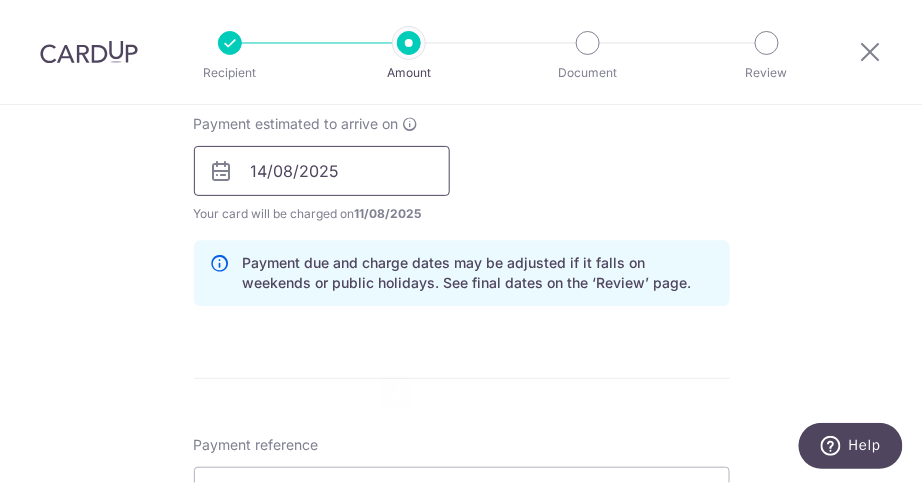 click on "14/08/2025" at bounding box center (322, 171) 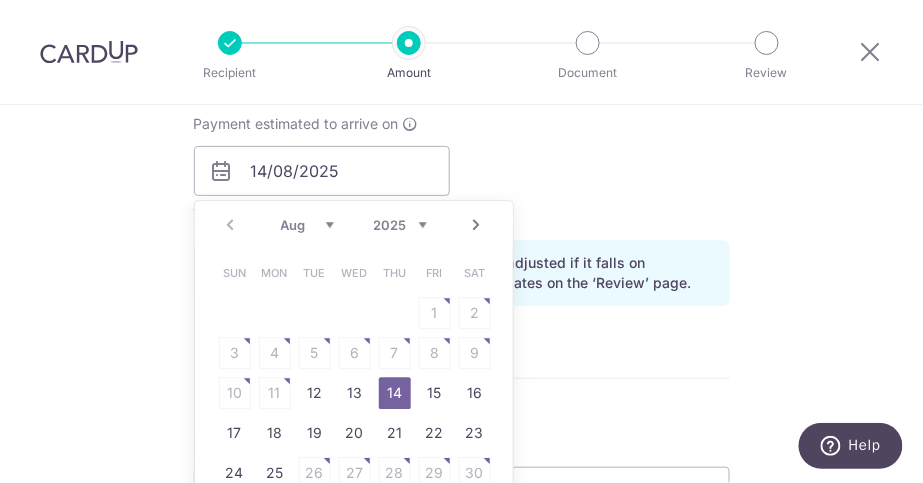 click on "Payment estimated to arrive on
14/08/2025
Prev Next Aug Sep Oct Nov Dec 2025 2026 Sun Mon Tue Wed Thu Fri Sat           1 2 3 4 5 6 7 8 9 10 11 12 13 14 15 16 17 18 19 20 21 22 23 24 25 26 27 28 29 30 31             Why are some dates not available?
Your card will be charged on  11/08/2025  for the first payment
* If your payment is funded by  9:00am SGT on Friday 08/08/2025
08/08/2025
No. of Payments" at bounding box center (462, 169) 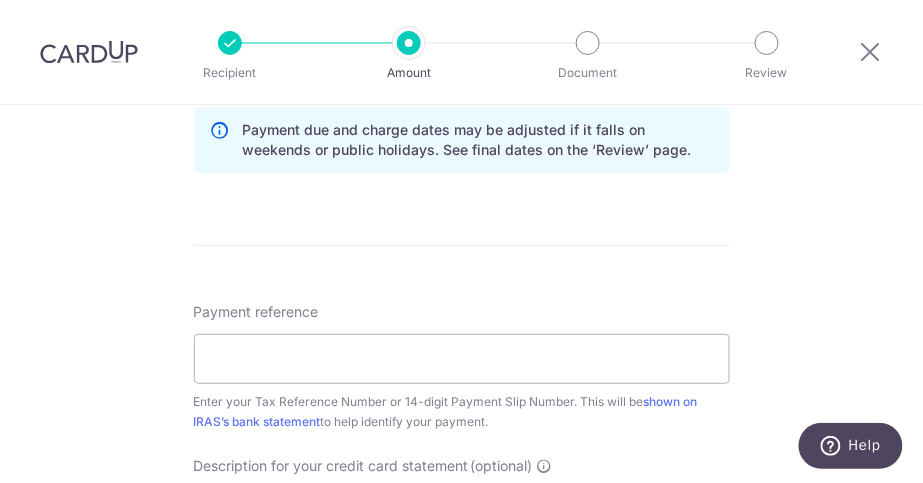 scroll, scrollTop: 1129, scrollLeft: 0, axis: vertical 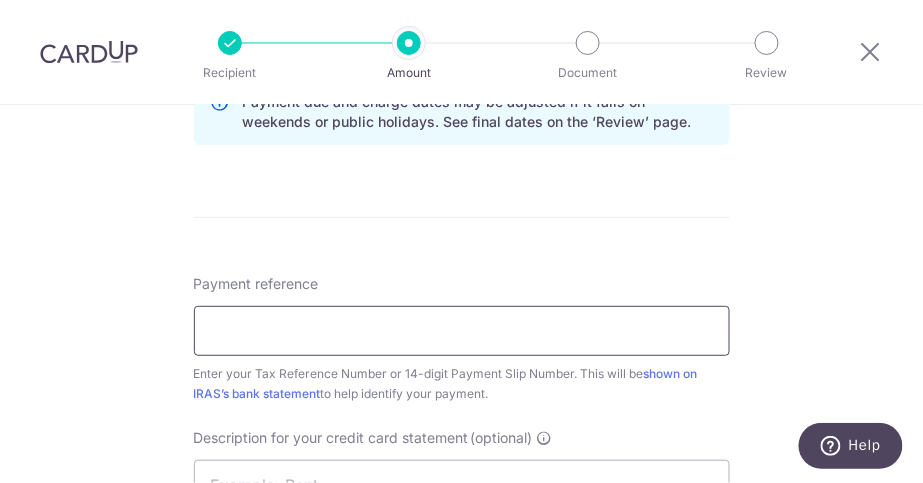 click on "Payment reference" at bounding box center (462, 331) 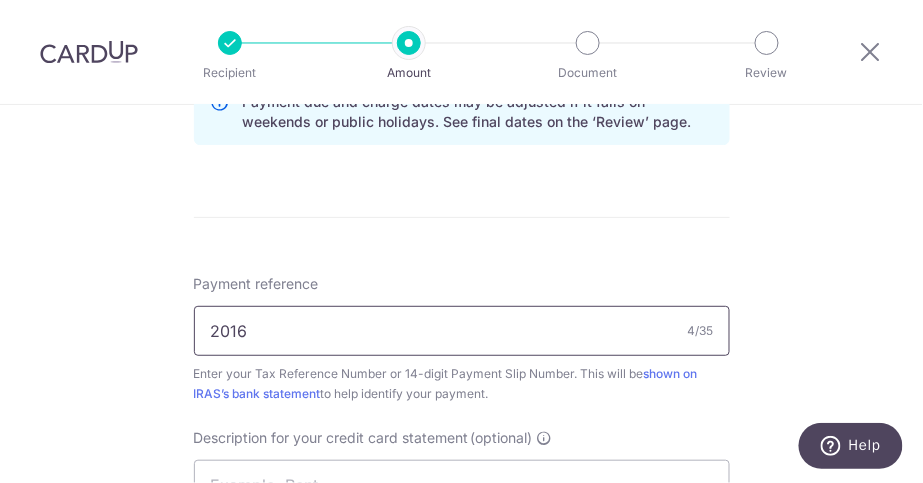 click on "Add Card" at bounding box center (0, 0) 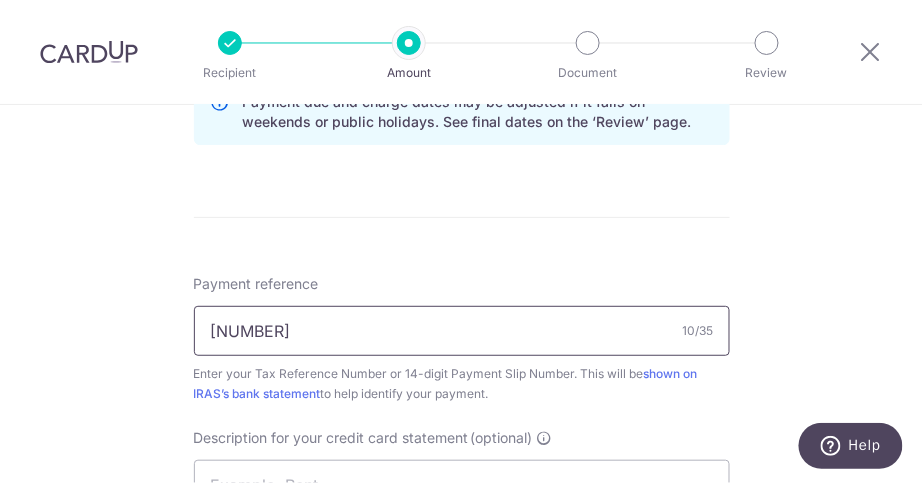 click on "201614229C" at bounding box center (462, 331) 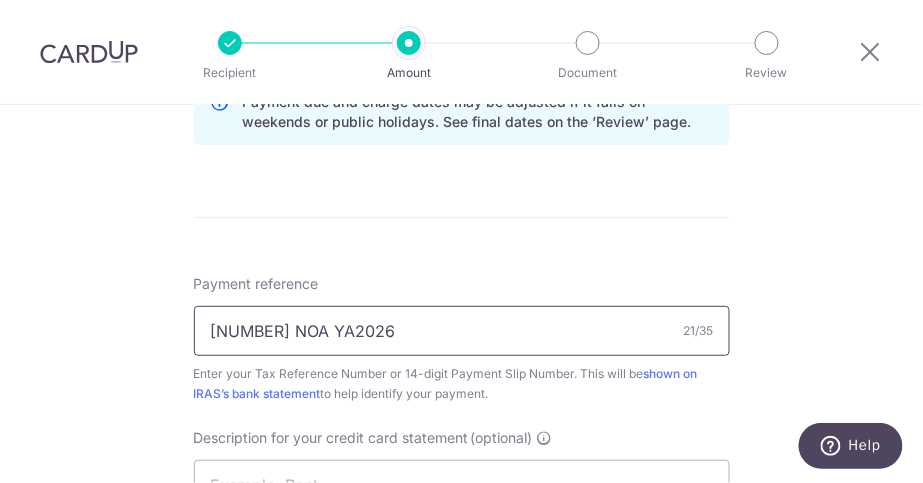 type on "201614229C NOA YA2026" 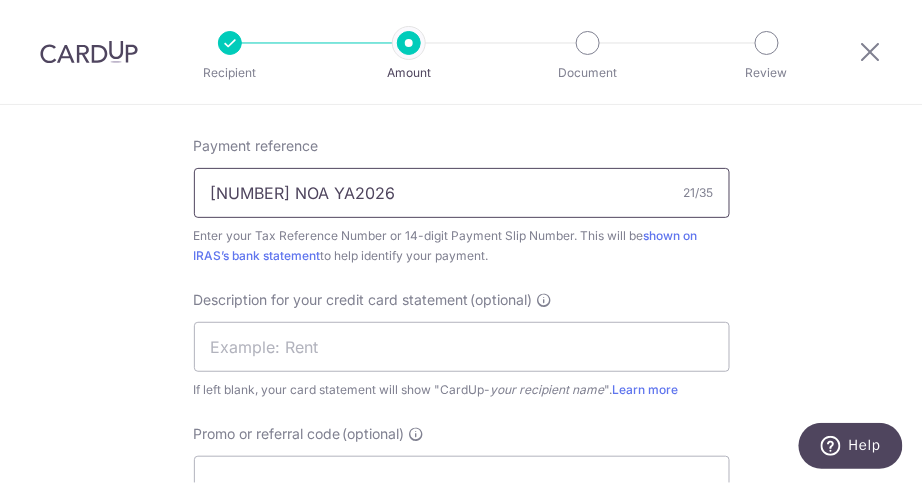 scroll, scrollTop: 1308, scrollLeft: 0, axis: vertical 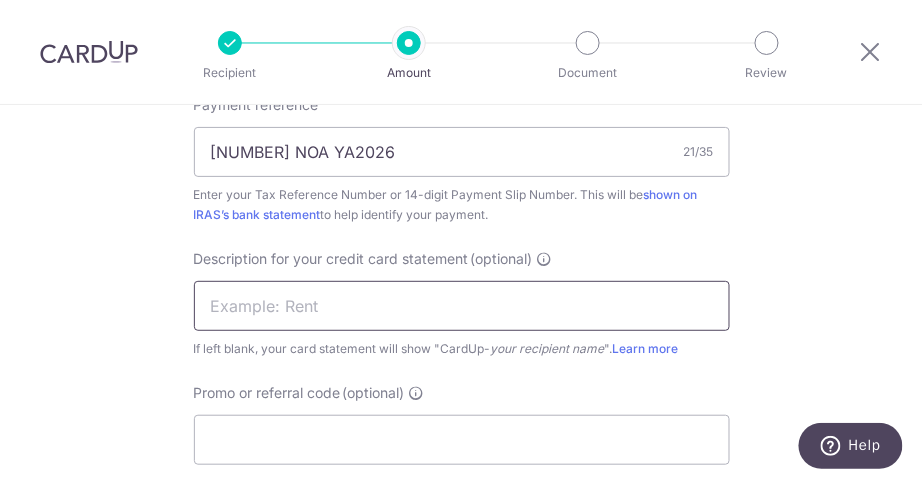 click at bounding box center [462, 306] 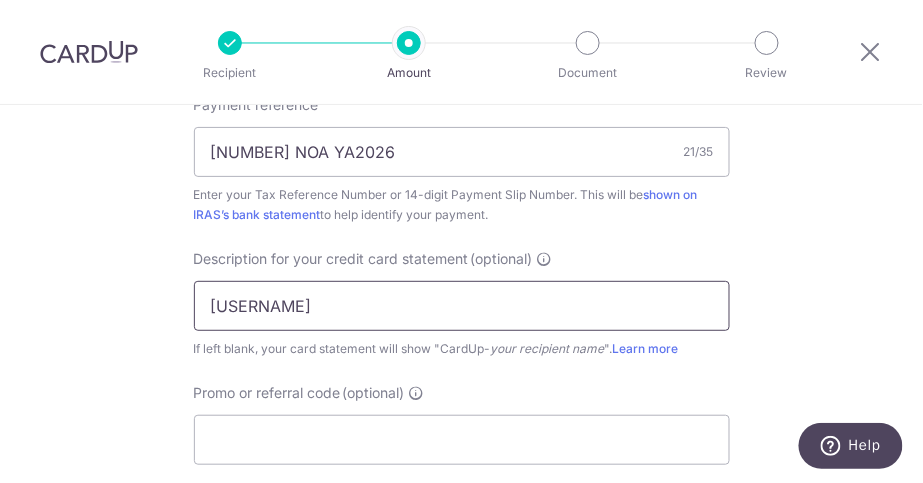type on "V" 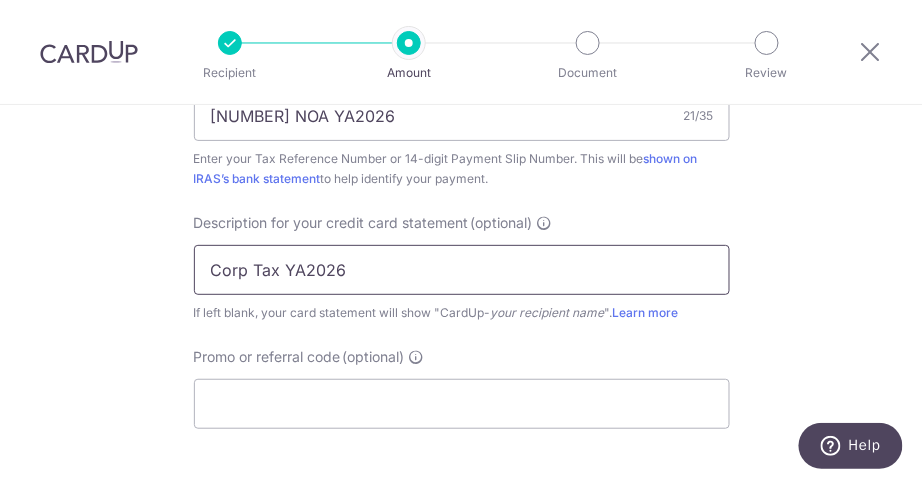 scroll, scrollTop: 1319, scrollLeft: 0, axis: vertical 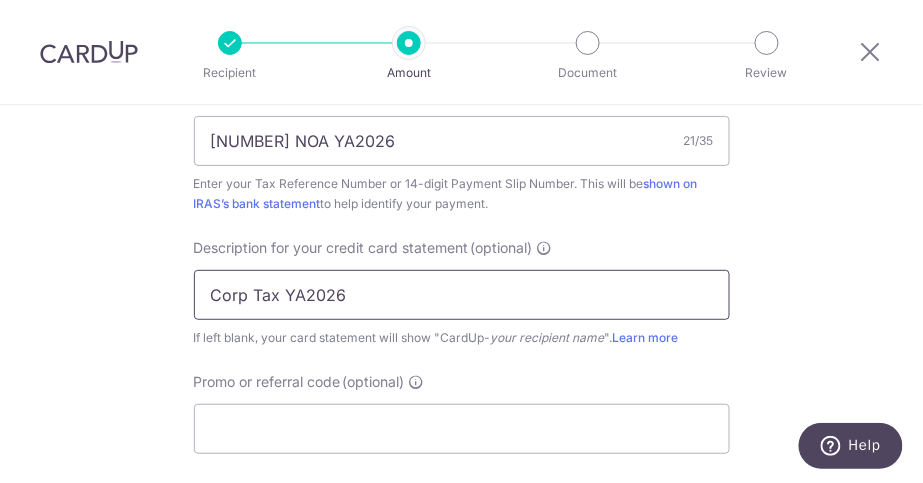 type on "Corp Tax YA2026" 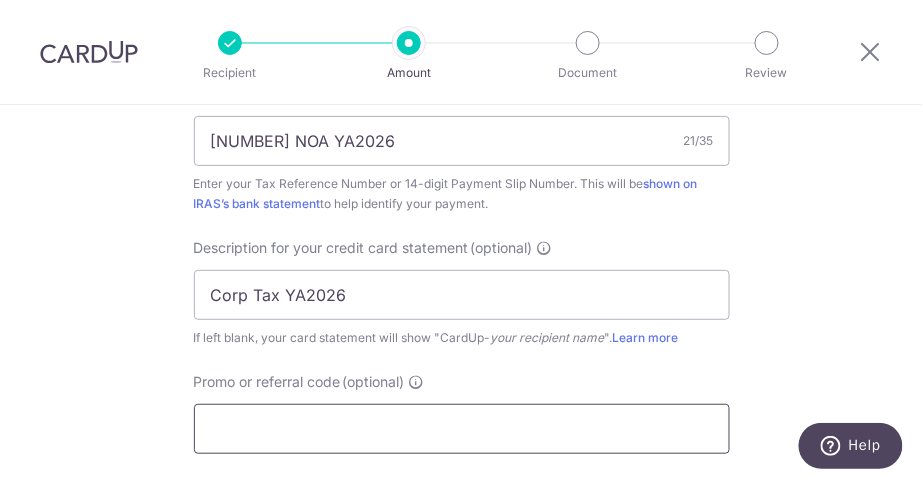 click on "Promo or referral code
(optional)" at bounding box center (462, 429) 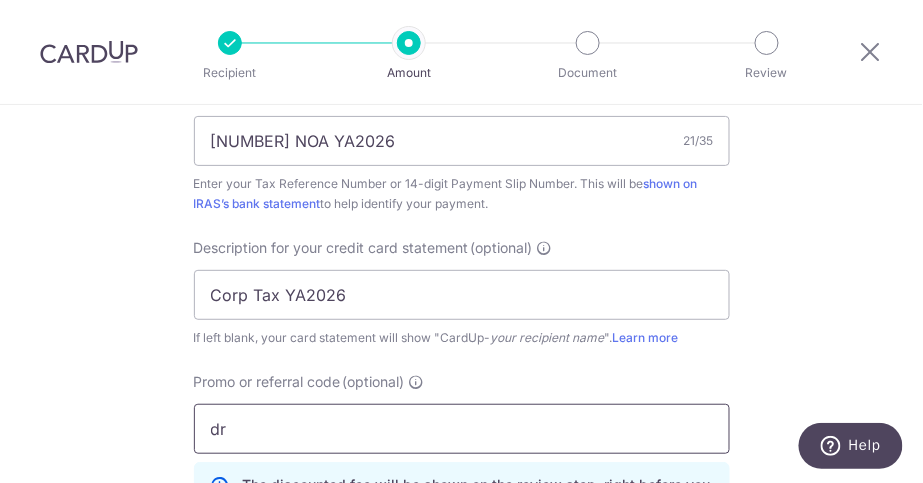 type on "d" 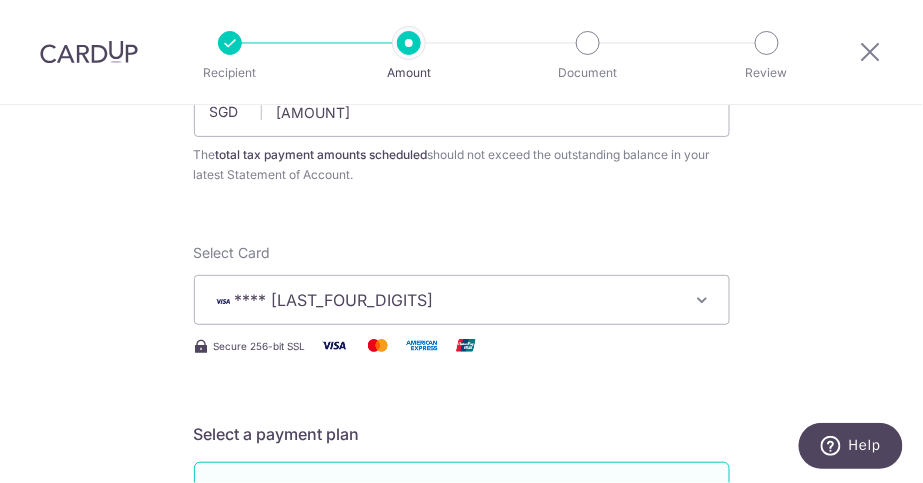 scroll, scrollTop: 160, scrollLeft: 0, axis: vertical 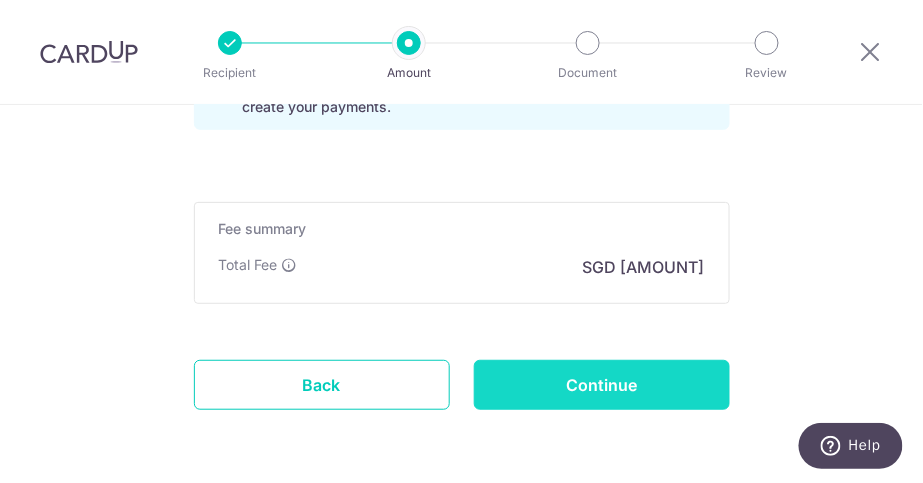 type on "DRWONG175" 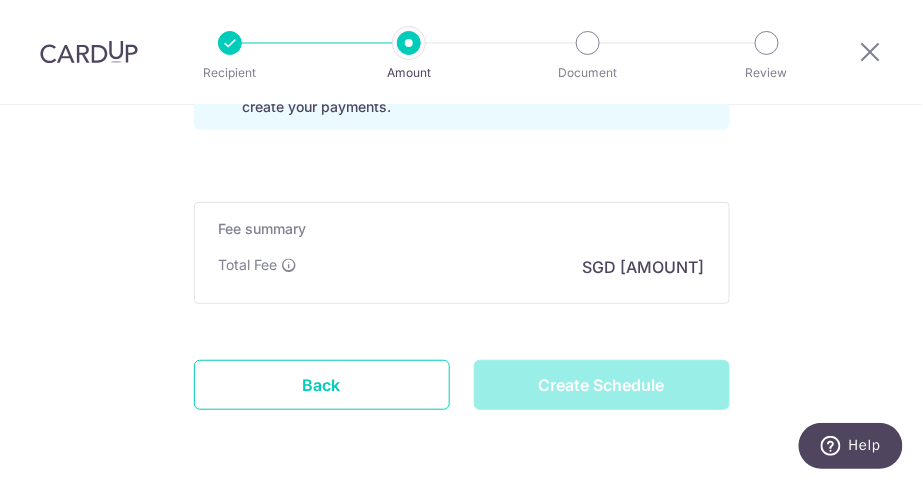 type on "Create Schedule" 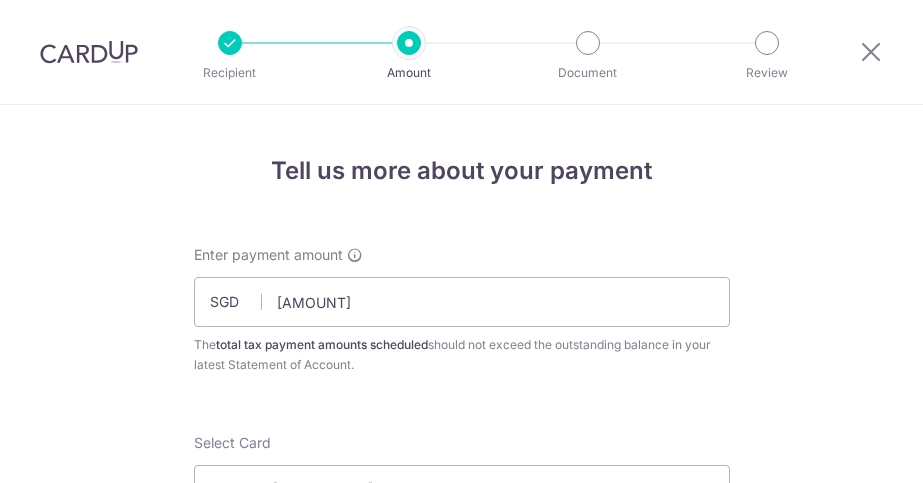 scroll, scrollTop: 0, scrollLeft: 0, axis: both 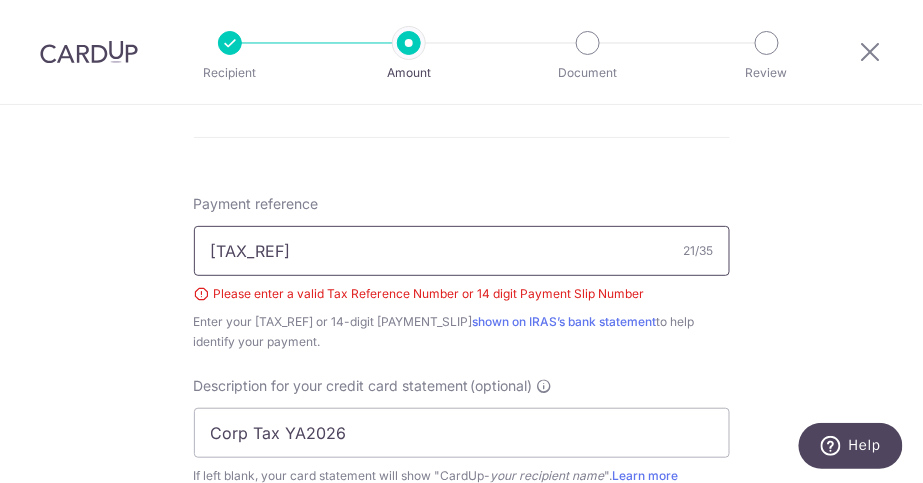 click on "201614229C NOA YA2026" at bounding box center [462, 251] 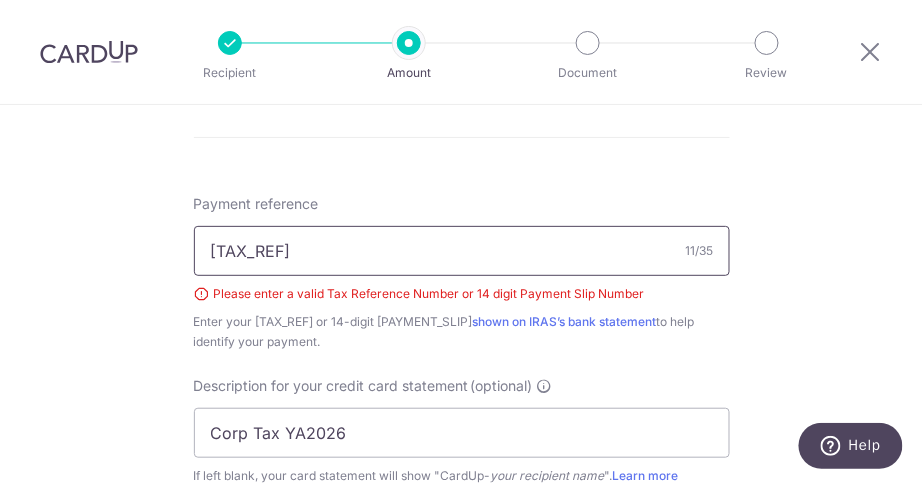 click on "201614229C" at bounding box center [462, 251] 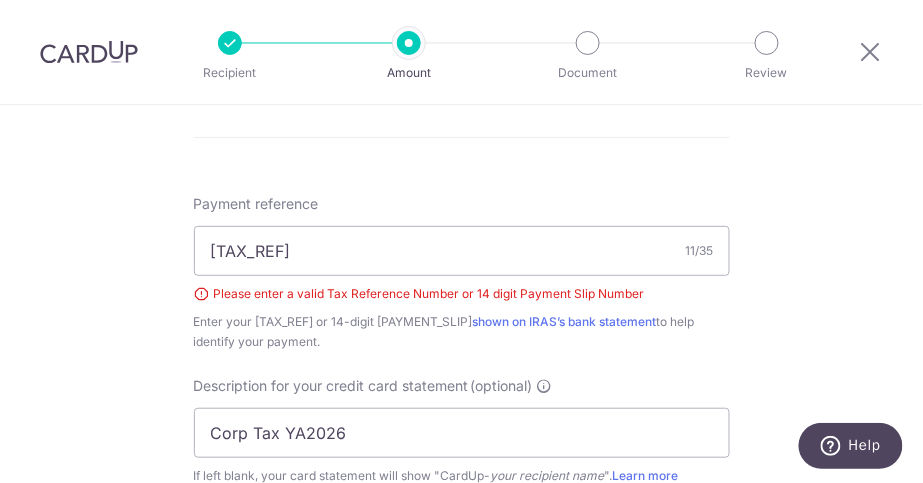 click on "Tell us more about your payment
Enter payment amount
SGD
30,968.33
30968.33
The  total tax payment amounts scheduled  should not exceed the outstanding balance in your latest Statement of Account.
Select Card
**** 5667
Add credit card
Your Cards
**** 5667
Secure 256-bit SSL
Text
New card details" at bounding box center (461, -4) 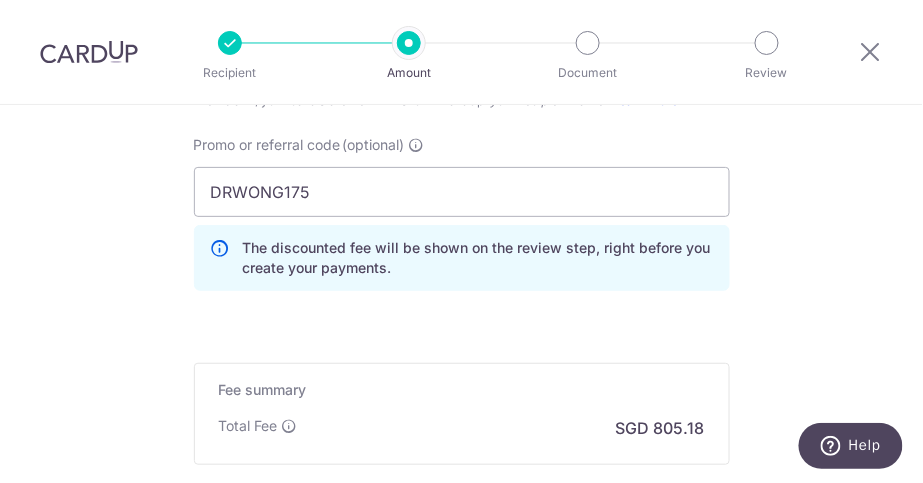 scroll, scrollTop: 1718, scrollLeft: 0, axis: vertical 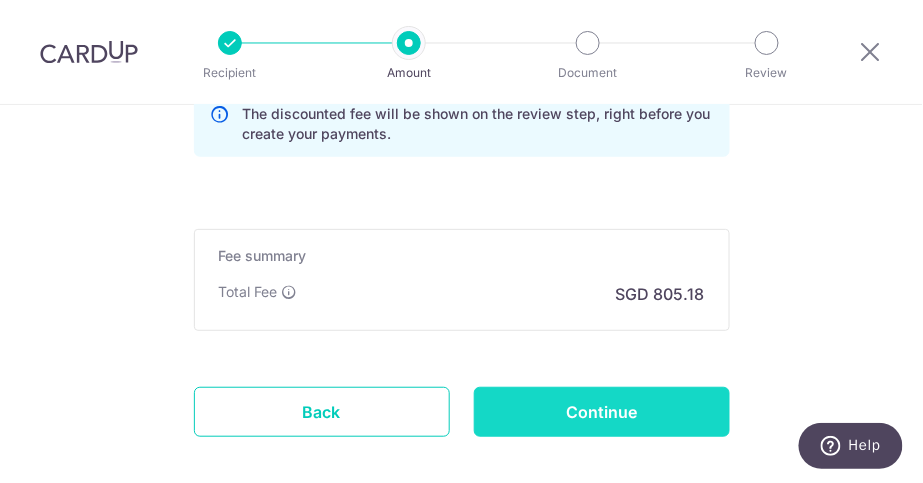 click on "Continue" at bounding box center (602, 412) 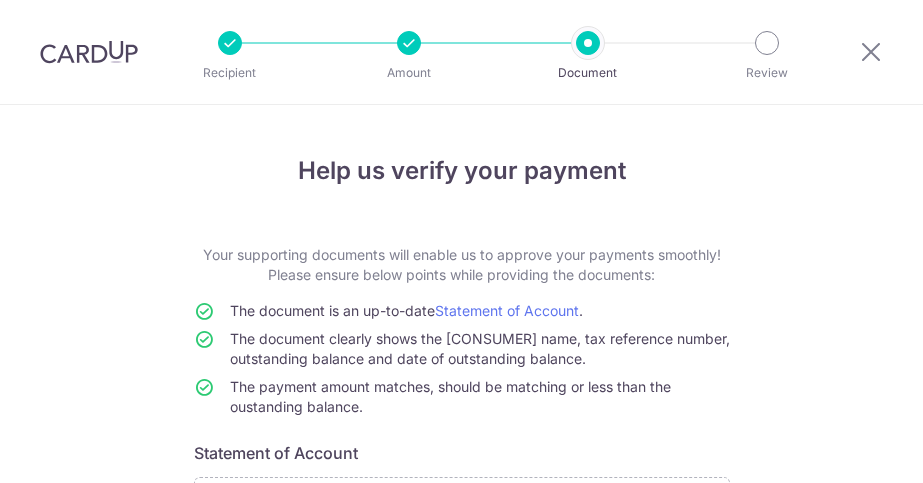 scroll, scrollTop: 0, scrollLeft: 0, axis: both 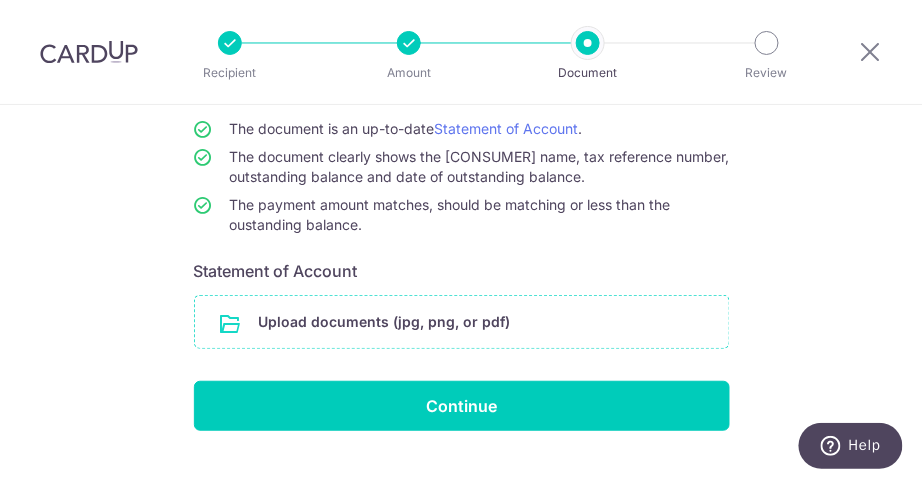 click at bounding box center (462, 322) 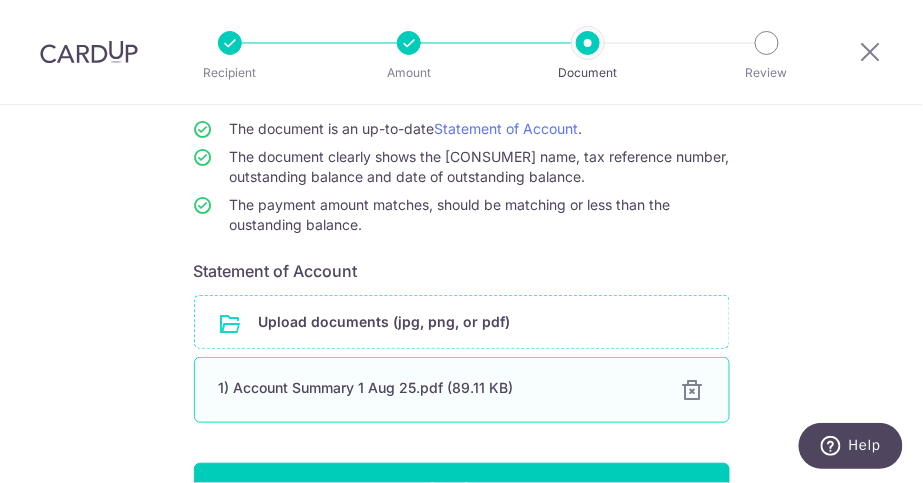 click on "1) Account Summary 1 Aug 25.pdf (89.11 KB)" at bounding box center [438, 388] 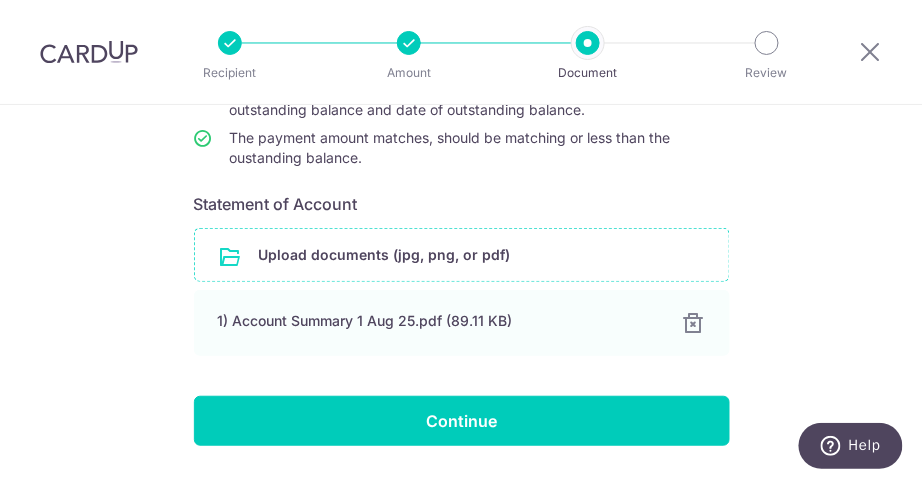 scroll, scrollTop: 279, scrollLeft: 0, axis: vertical 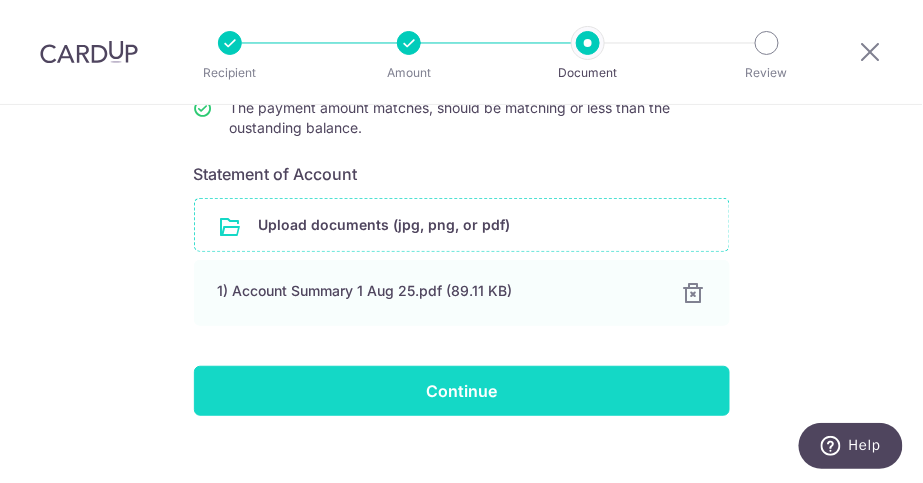 click on "Continue" at bounding box center [462, 391] 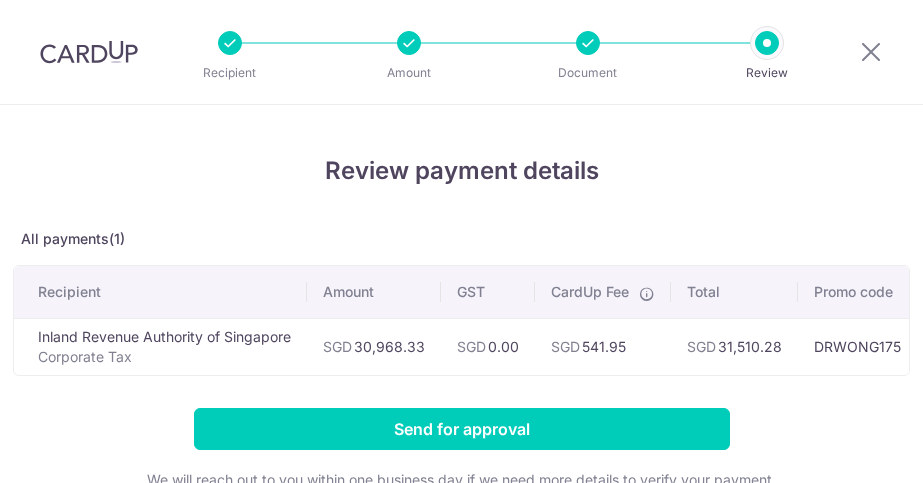 scroll, scrollTop: 0, scrollLeft: 0, axis: both 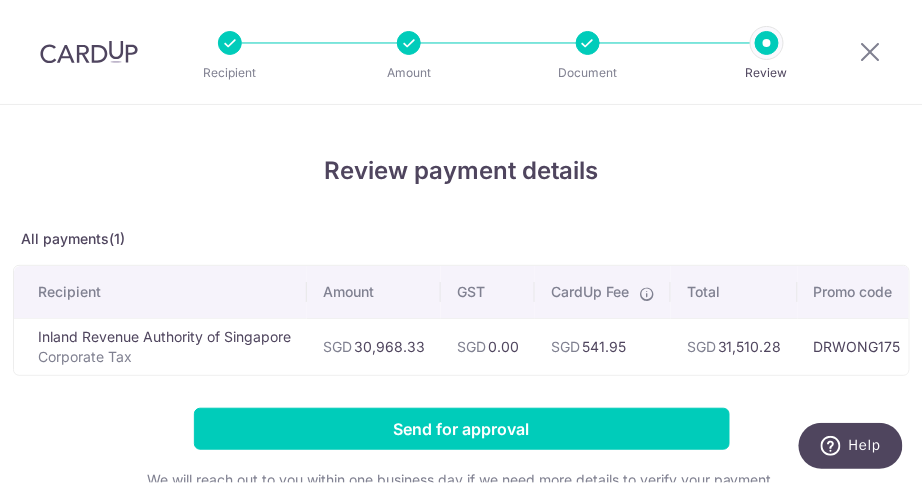 click on "Inland Revenue Authority of Singapore
Corporate Tax" at bounding box center [160, 346] 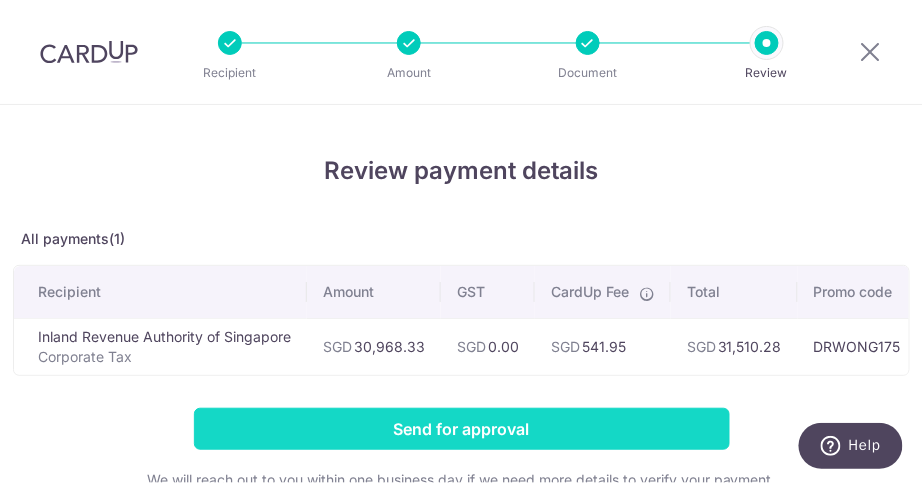 click on "Send for approval" at bounding box center [462, 429] 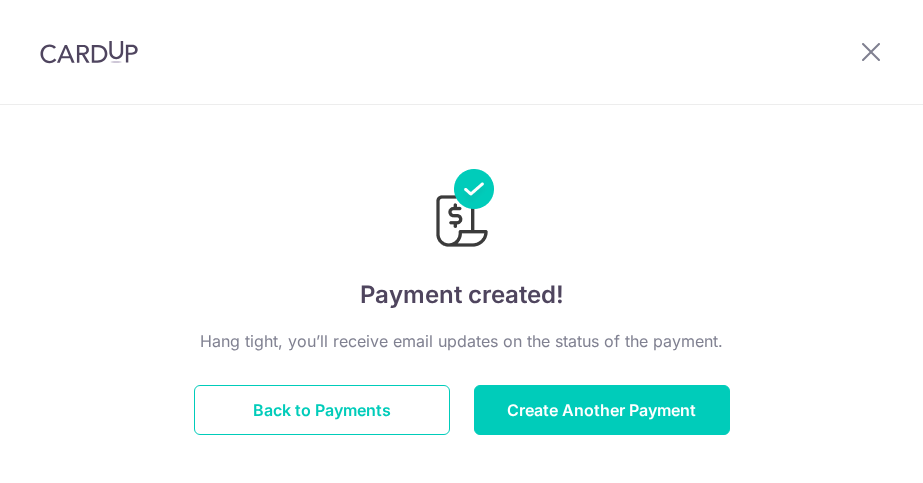 scroll, scrollTop: 0, scrollLeft: 0, axis: both 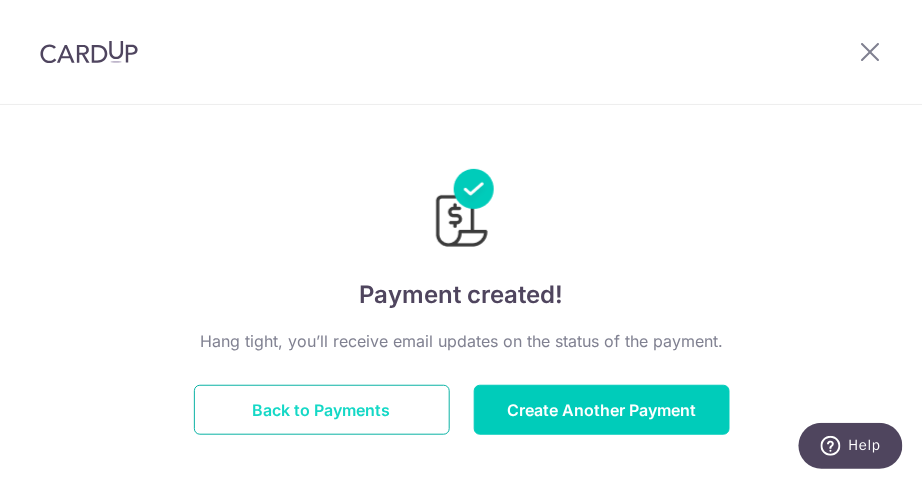 click on "Back to Payments" at bounding box center (322, 410) 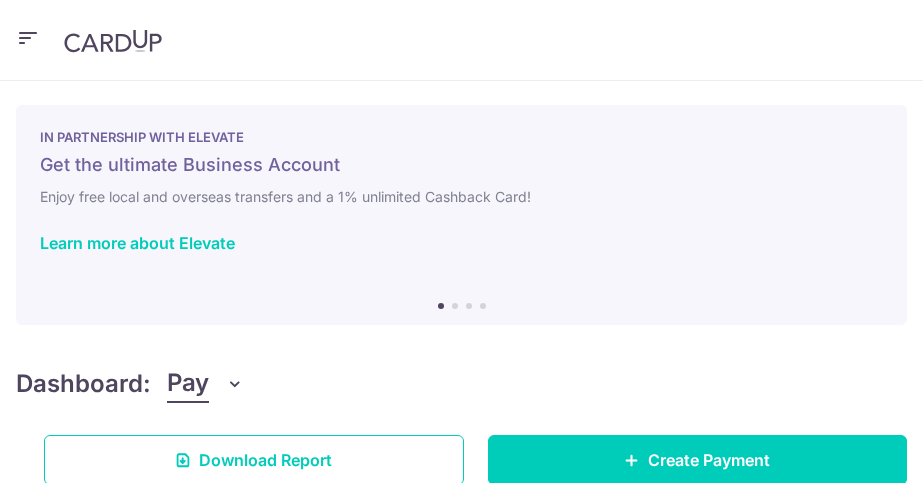 scroll, scrollTop: 0, scrollLeft: 0, axis: both 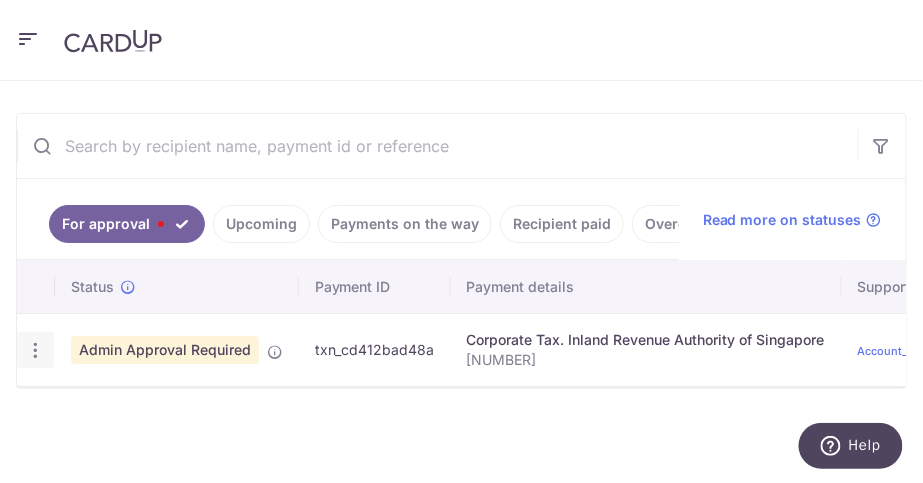 click at bounding box center (35, 350) 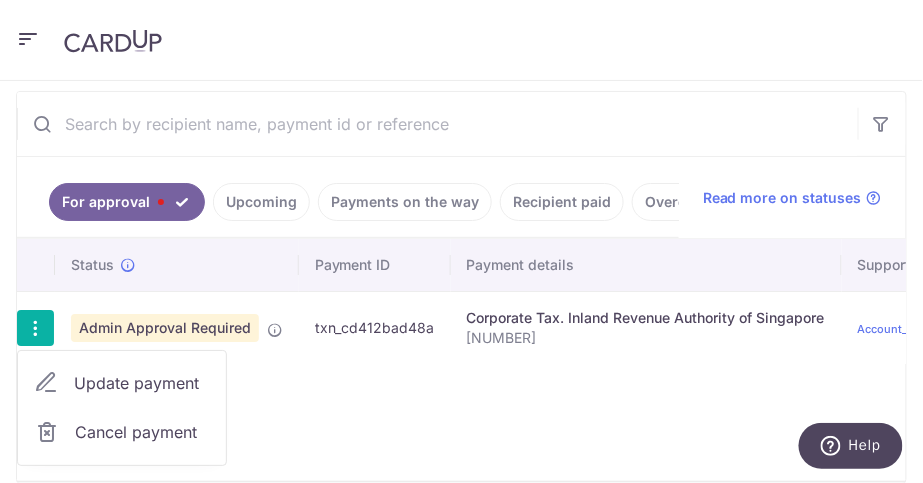 click on "Update payment" at bounding box center (142, 383) 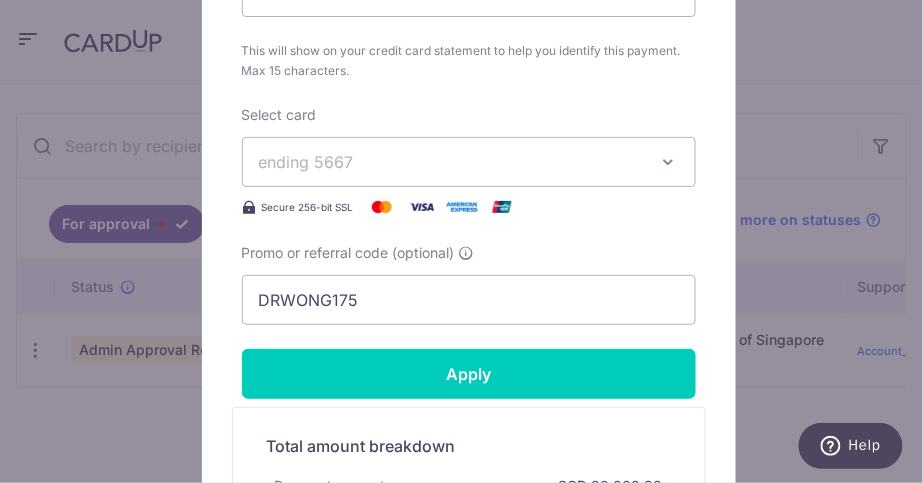 scroll, scrollTop: 1014, scrollLeft: 0, axis: vertical 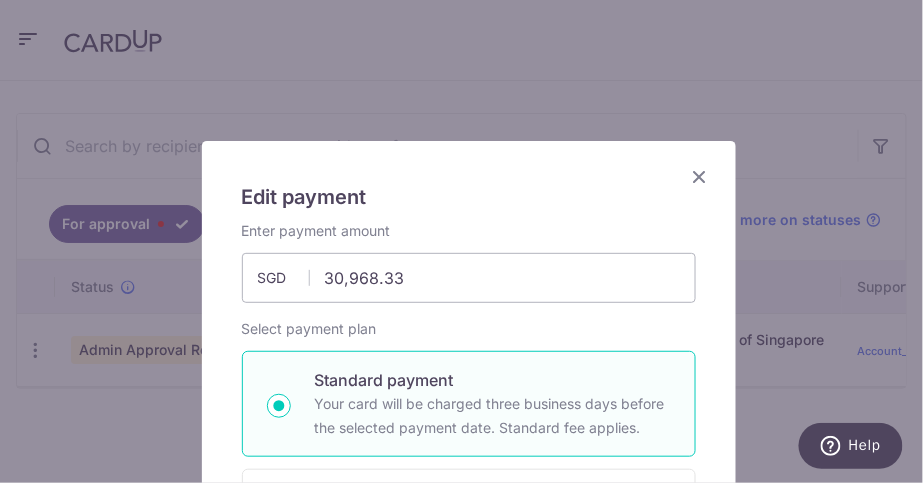 click at bounding box center [700, 176] 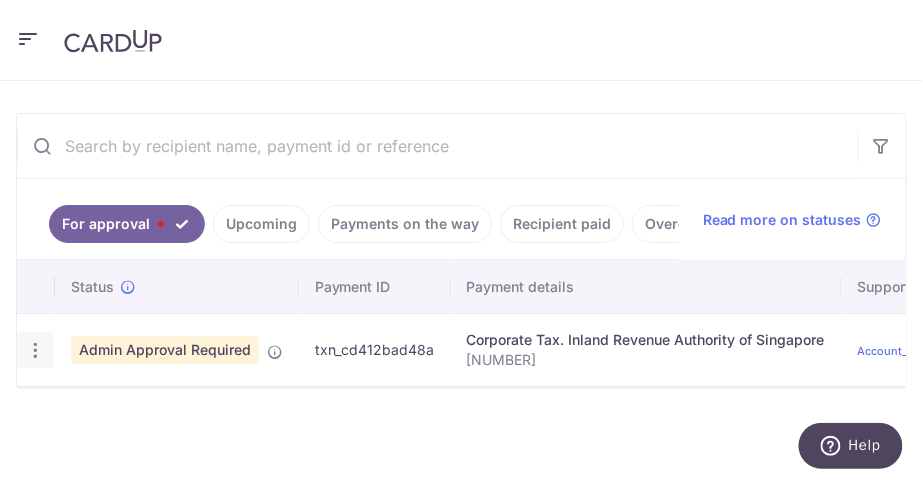 click at bounding box center (35, 350) 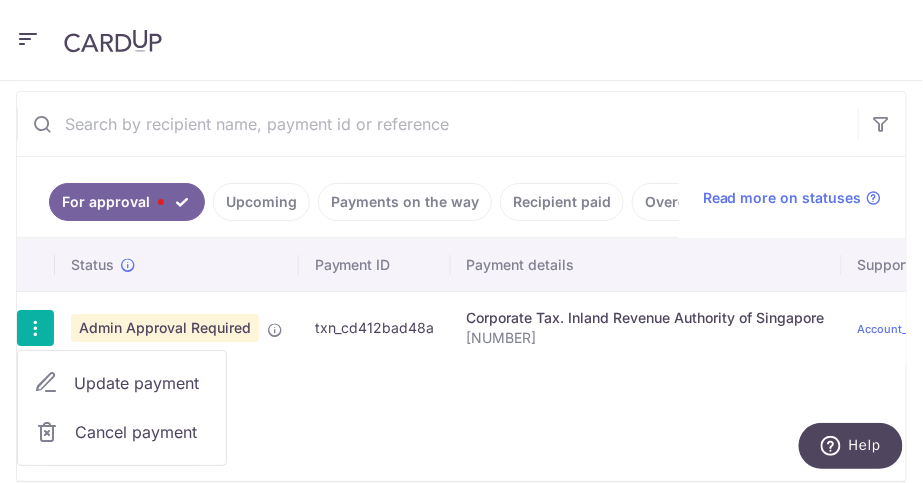 click on "Cancel payment" at bounding box center [142, 432] 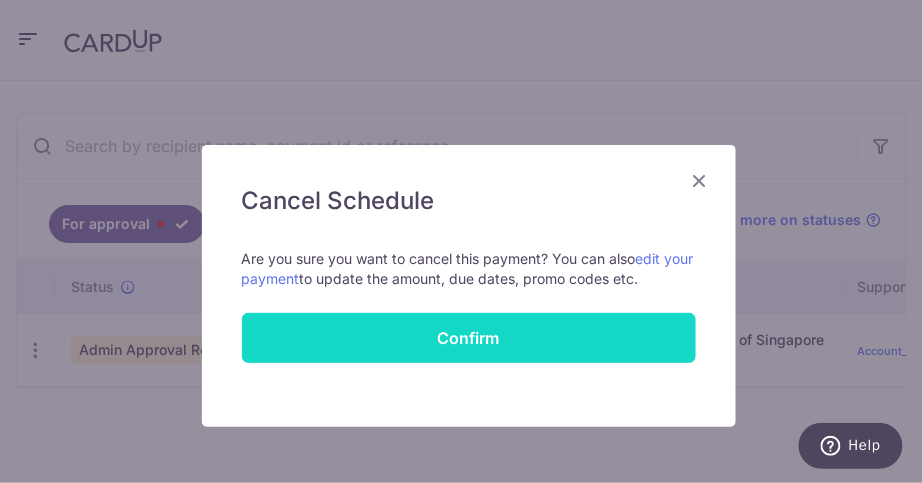click on "Confirm" at bounding box center (469, 338) 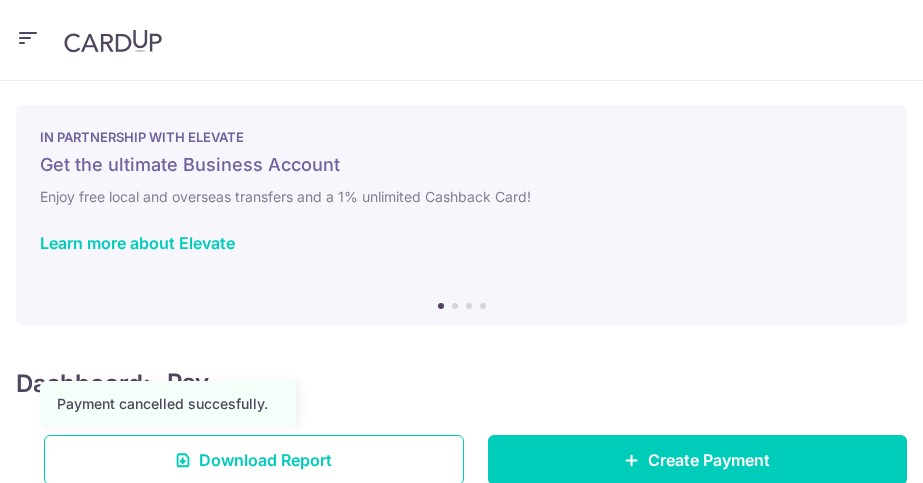 scroll, scrollTop: 0, scrollLeft: 0, axis: both 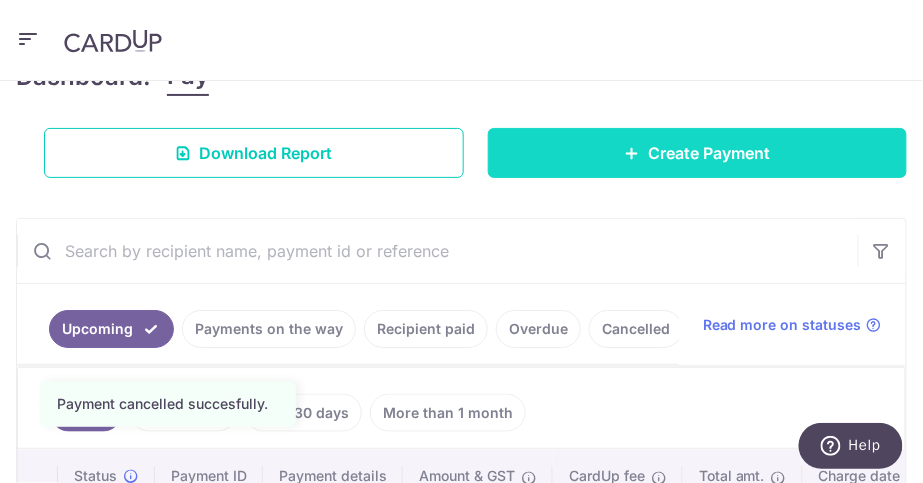 click on "Create Payment" at bounding box center (709, 153) 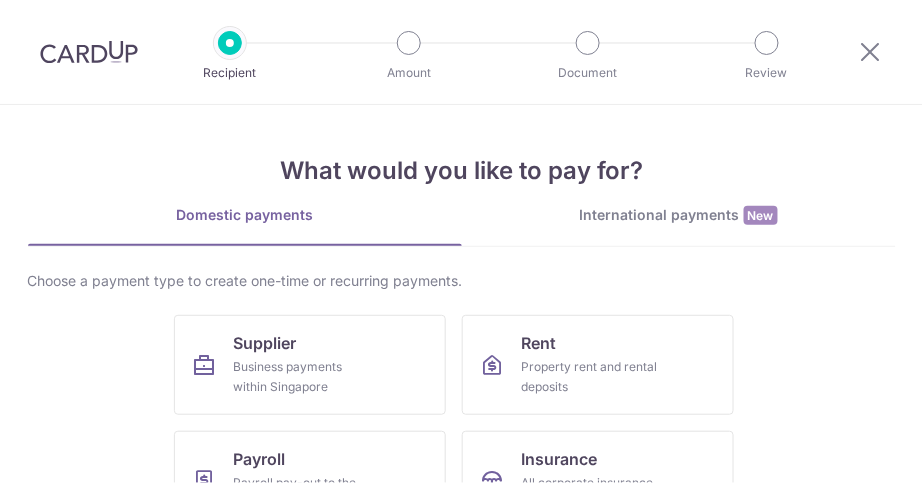 scroll, scrollTop: 0, scrollLeft: 0, axis: both 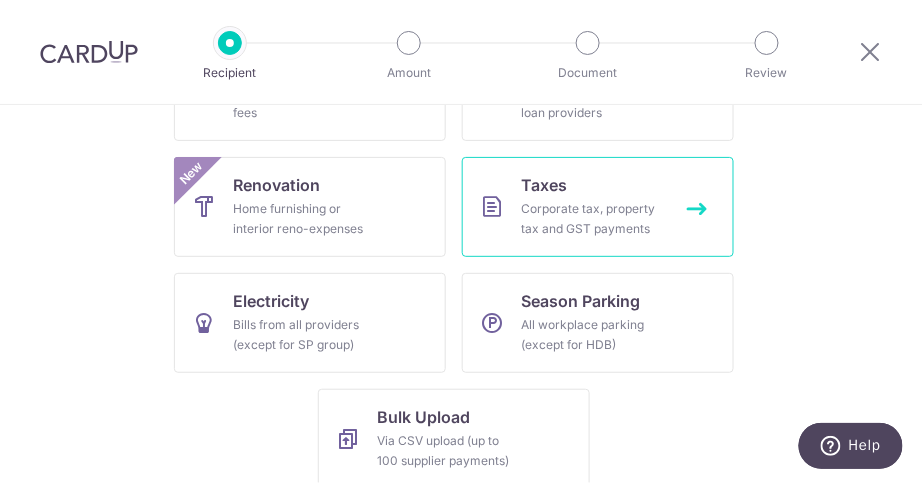 click on "Corporate tax, property tax and GST payments" at bounding box center (594, 219) 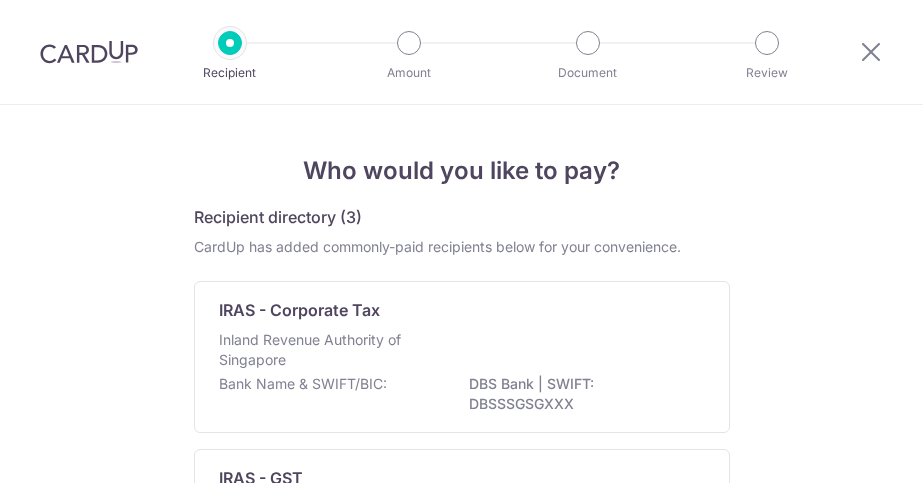 scroll, scrollTop: 0, scrollLeft: 0, axis: both 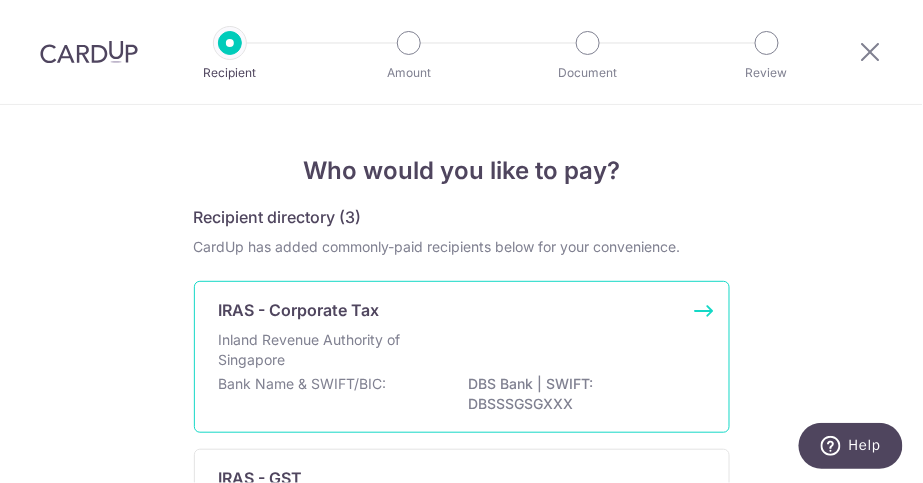 click on "Inland Revenue Authority of Singapore" at bounding box center (325, 350) 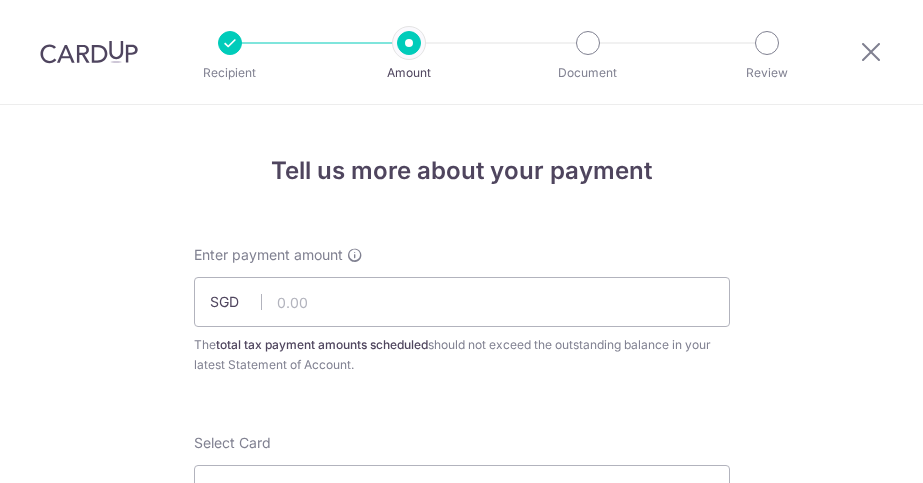 scroll, scrollTop: 0, scrollLeft: 0, axis: both 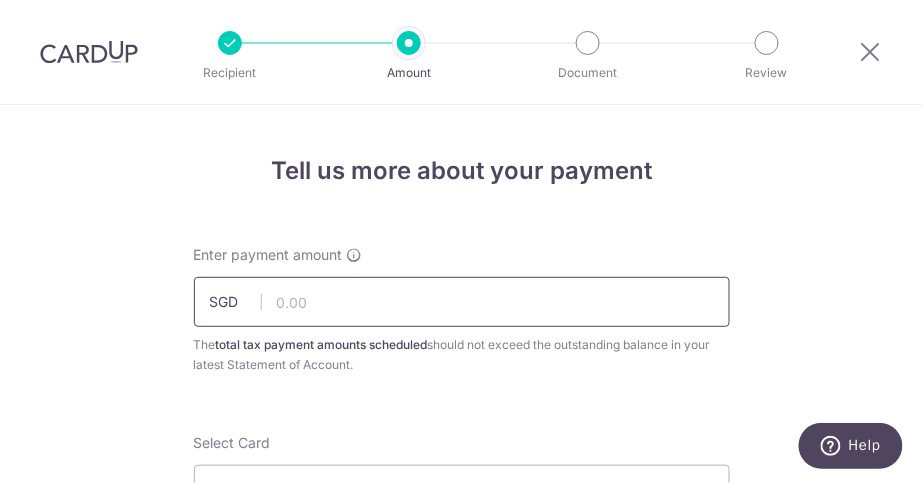 click at bounding box center [462, 302] 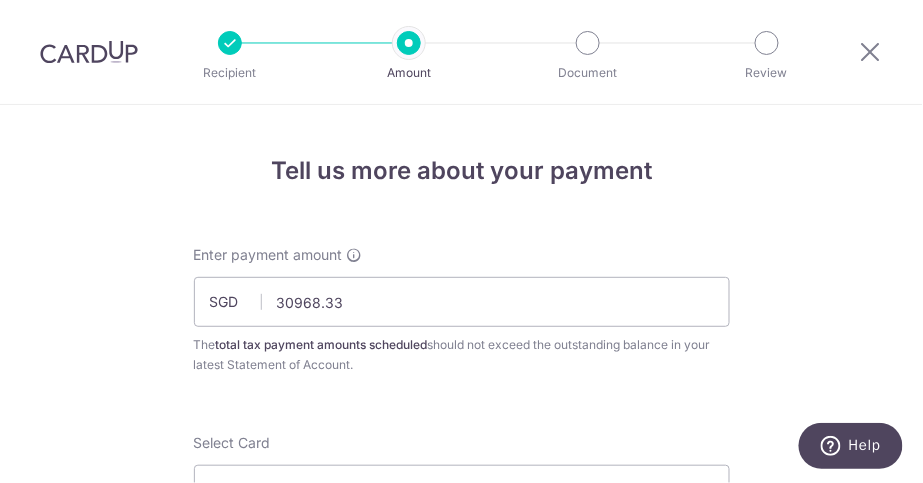 type on "30,968.33" 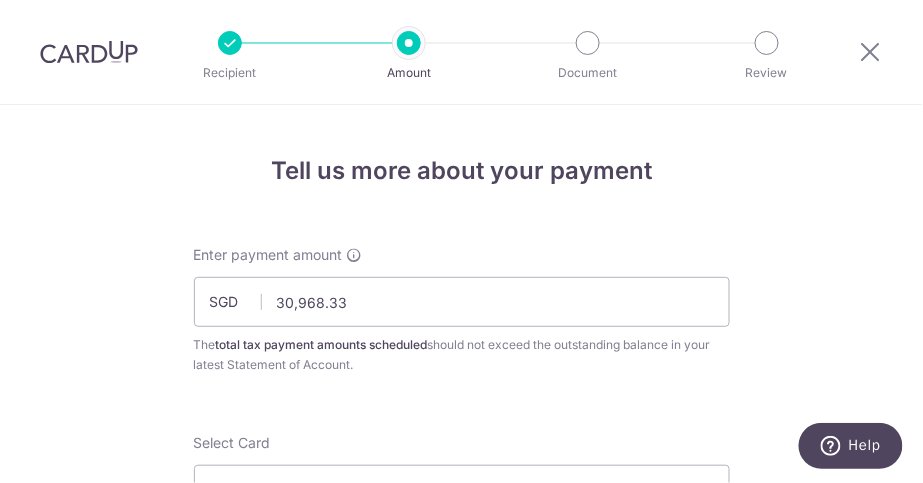 click on "Enter payment amount
SGD
[AMOUNT]
[AMOUNT]
The  total tax payment amounts scheduled  should not exceed the outstanding balance in your latest Statement of Account.
Select Card
Select option
Add credit card
Your Cards
**** [CARD]
Secure 256-bit SSL
Text
New card details
Card" at bounding box center (462, 1128) 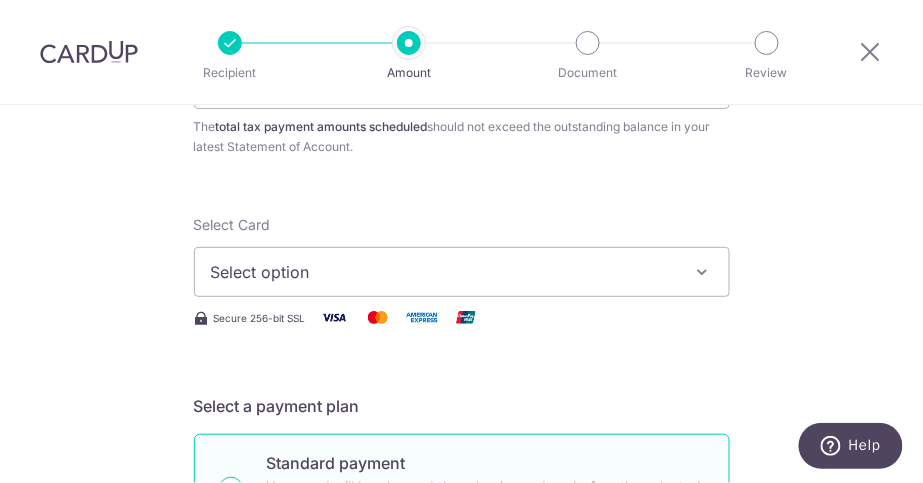 scroll, scrollTop: 226, scrollLeft: 0, axis: vertical 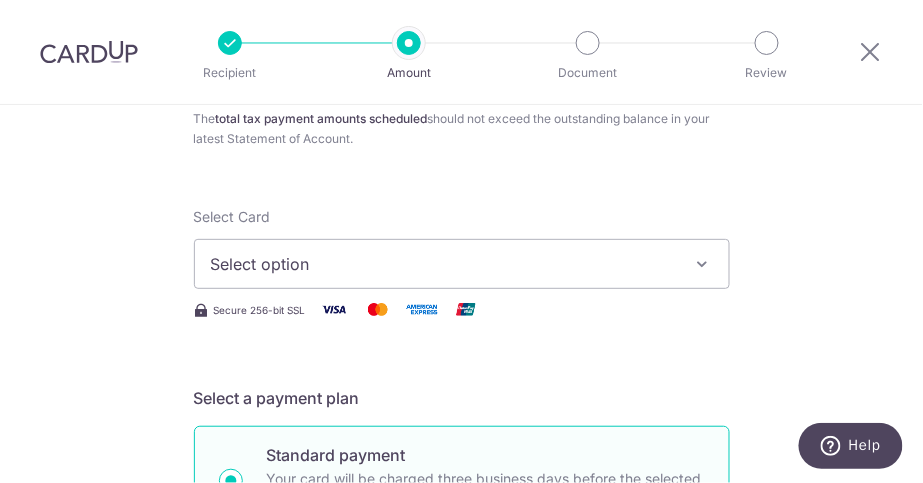 click on "Select option" at bounding box center [444, 264] 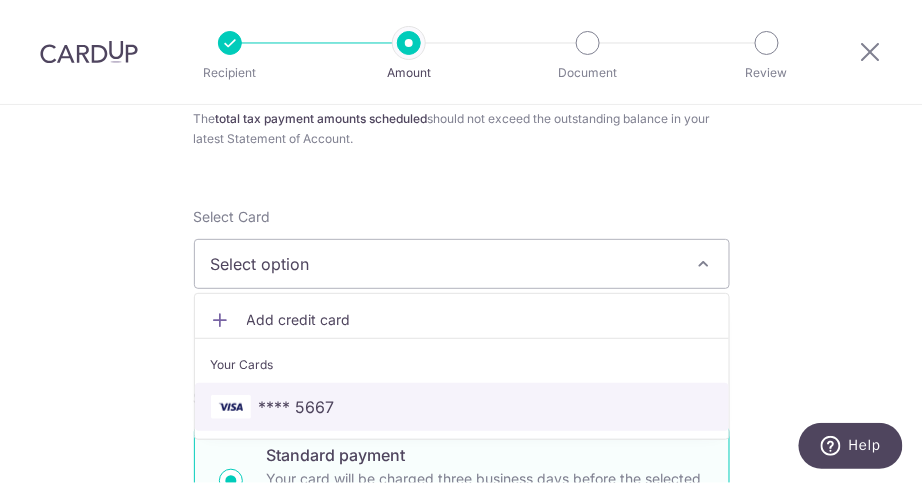 click on "**** 5667" at bounding box center (297, 407) 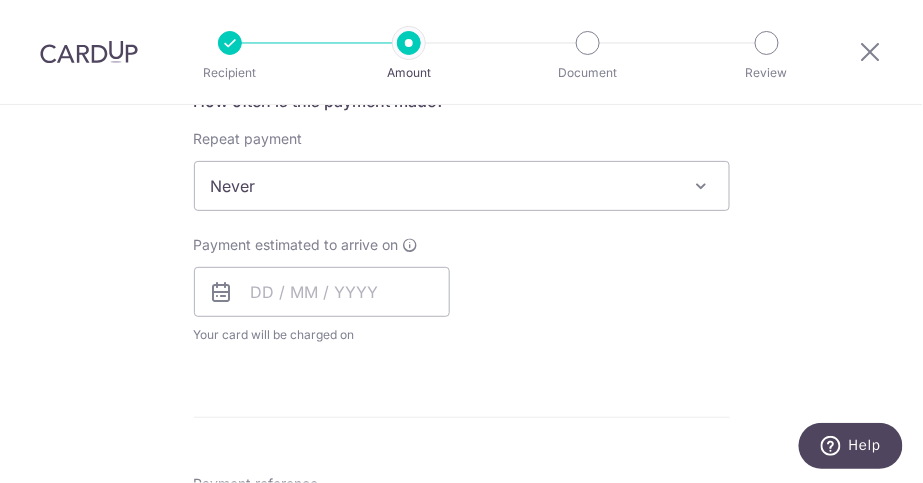 scroll, scrollTop: 916, scrollLeft: 0, axis: vertical 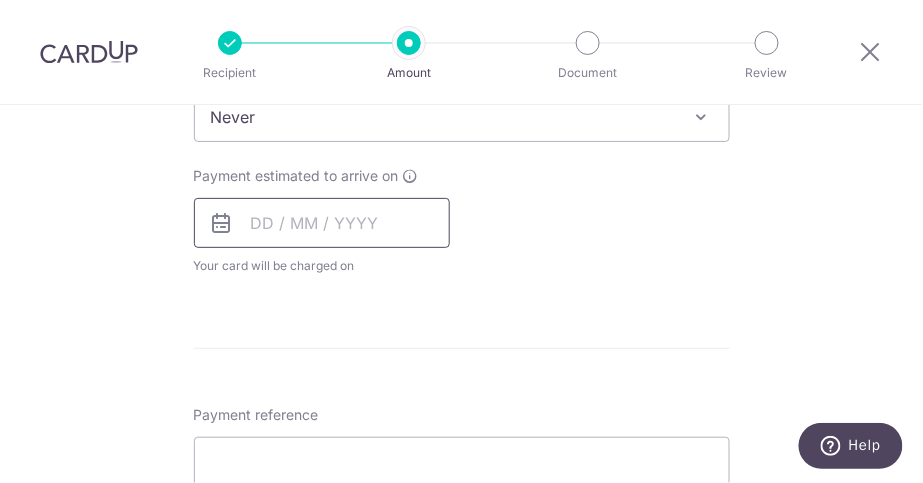 click at bounding box center (322, 223) 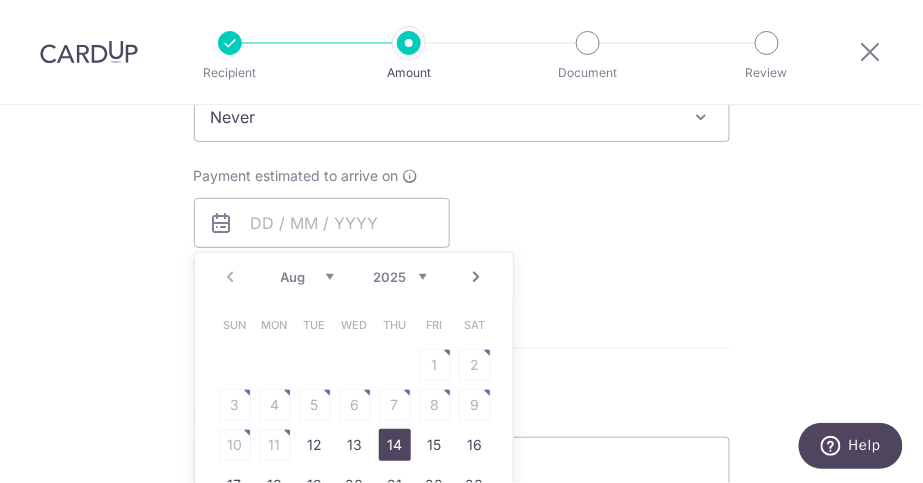 click on "14" at bounding box center (395, 445) 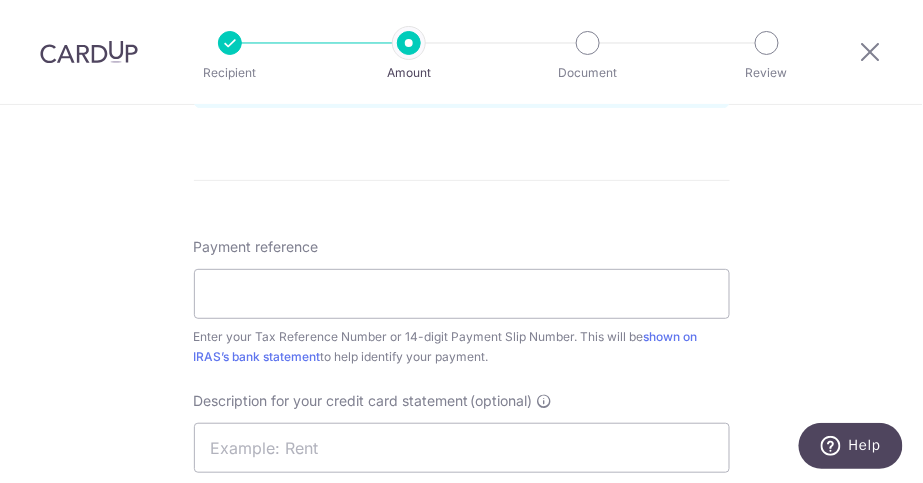 scroll, scrollTop: 1204, scrollLeft: 0, axis: vertical 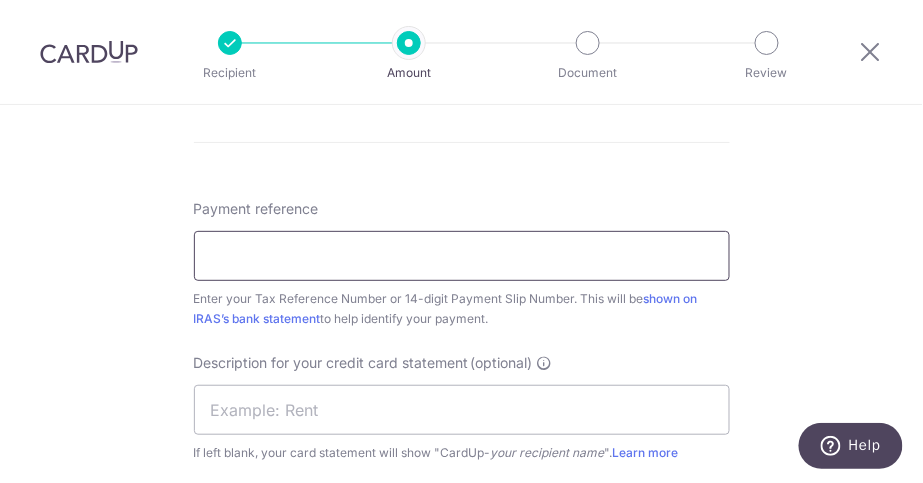 click on "Payment reference" at bounding box center [462, 256] 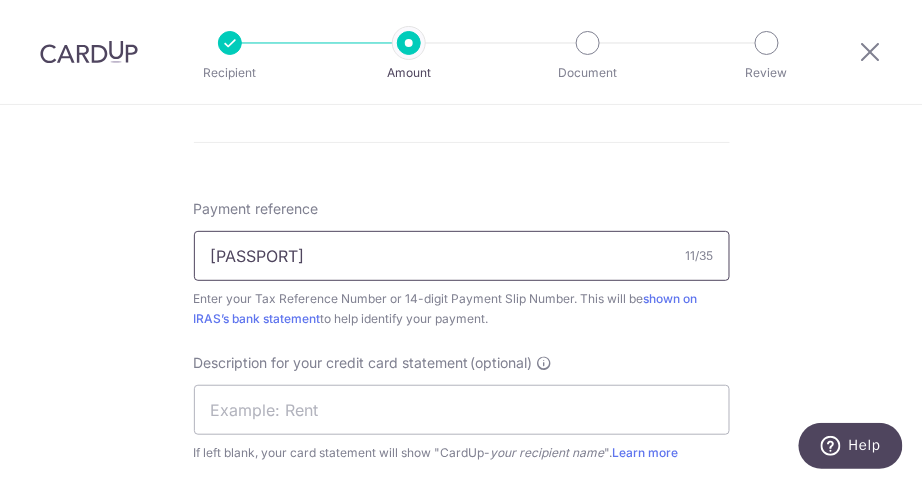scroll, scrollTop: 738, scrollLeft: 0, axis: vertical 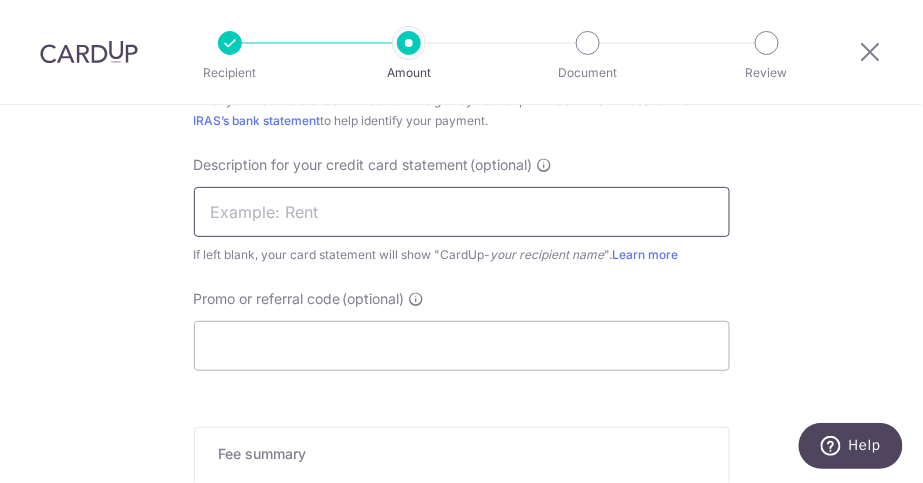 click at bounding box center [462, 212] 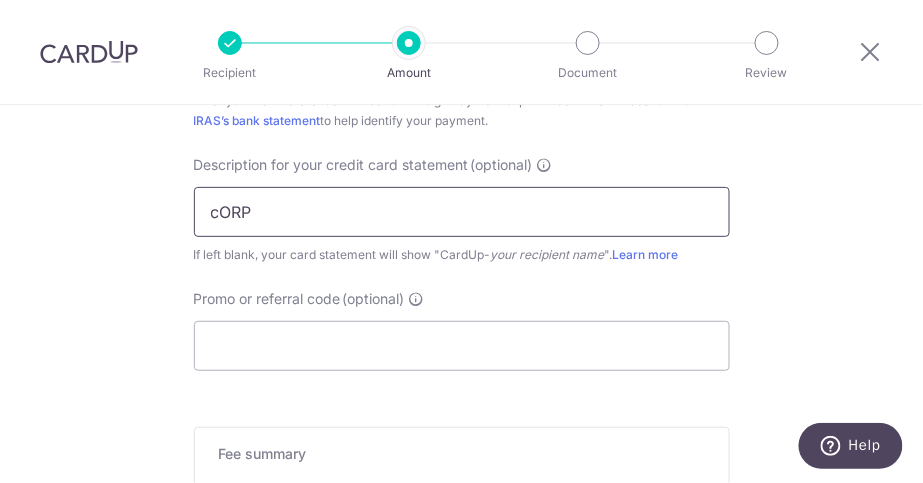 click on "Add Card" at bounding box center (0, 0) 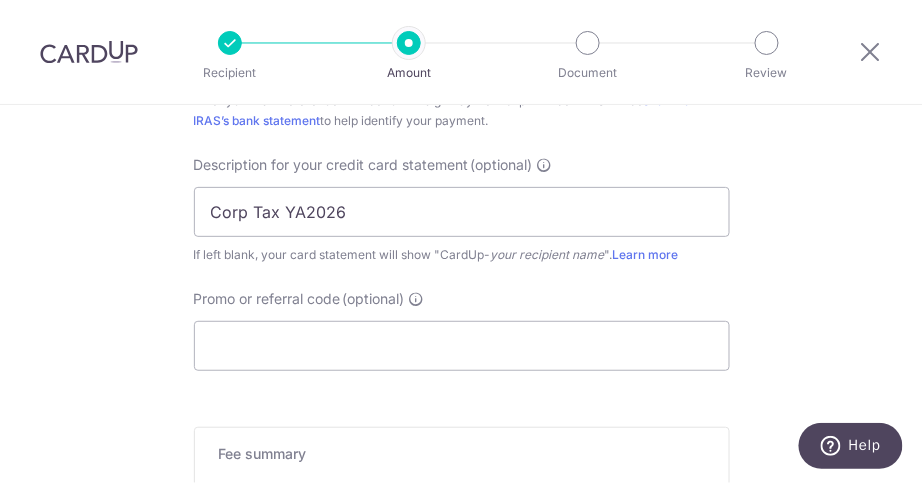 click on "Tell us more about your payment
Enter payment amount
SGD
30,968.33
30968.33
The  total tax payment amounts scheduled  should not exceed the outstanding balance in your latest Statement of Account.
Select Card
**** 5667
Add credit card
Your Cards
**** 5667
Secure 256-bit SSL
Text
New card details" at bounding box center (461, -256) 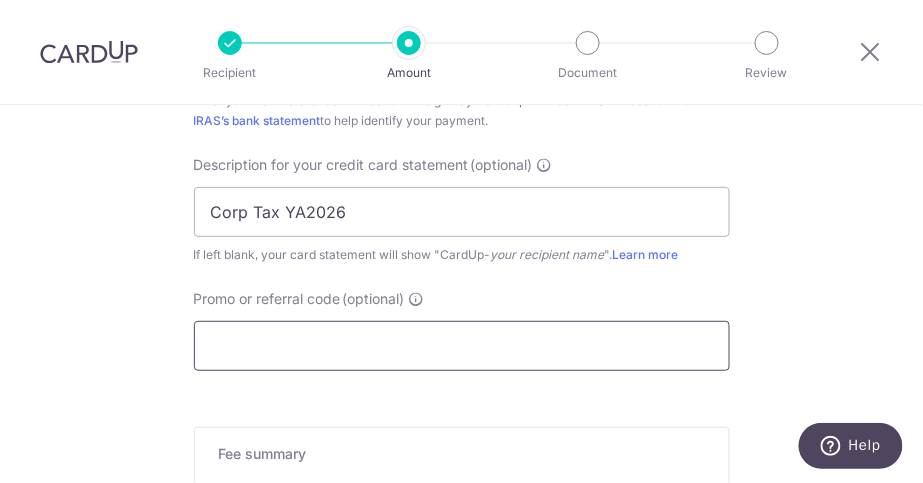 click on "Promo or referral code
(optional)" at bounding box center (462, 346) 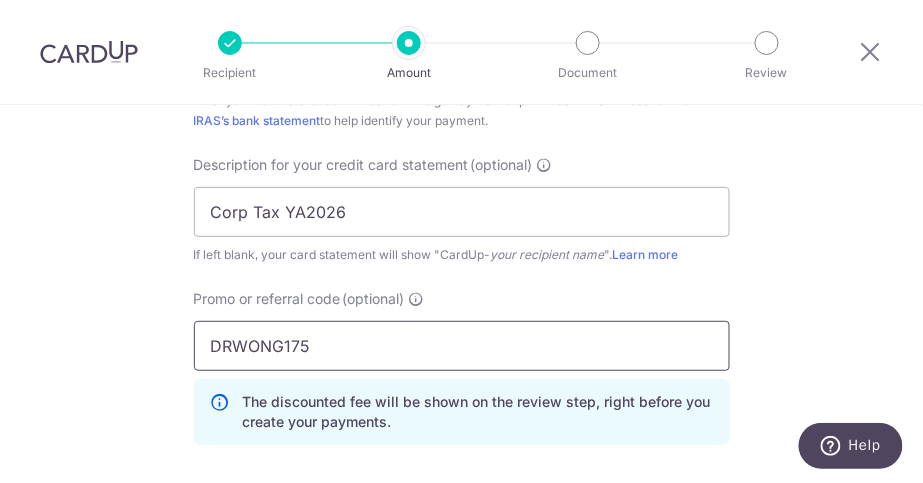 type on "DRWONG175" 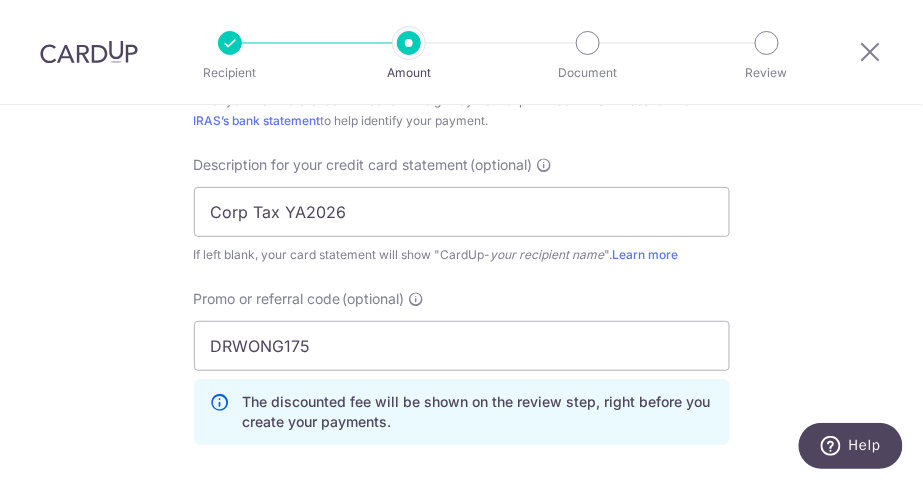 click on "Tell us more about your payment
Enter payment amount
SGD
30,968.33
30968.33
The  total tax payment amounts scheduled  should not exceed the outstanding balance in your latest Statement of Account.
Select Card
**** 5667
Add credit card
Your Cards
**** 5667
Secure 256-bit SSL
Text
New card details" at bounding box center [461, -211] 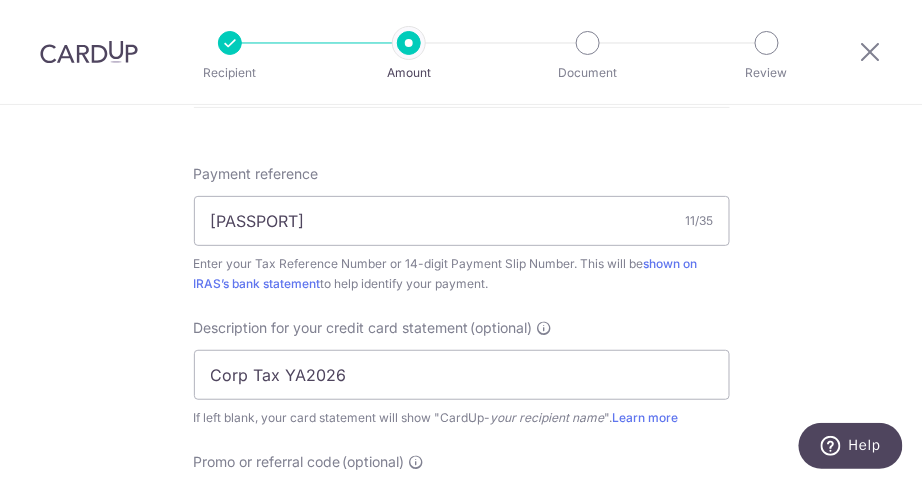 scroll, scrollTop: 1220, scrollLeft: 0, axis: vertical 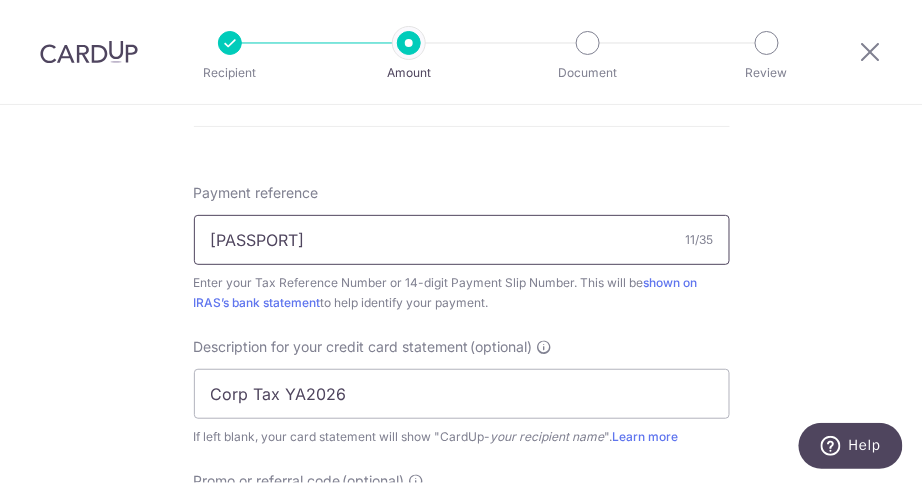 click on "201614229C" at bounding box center (462, 240) 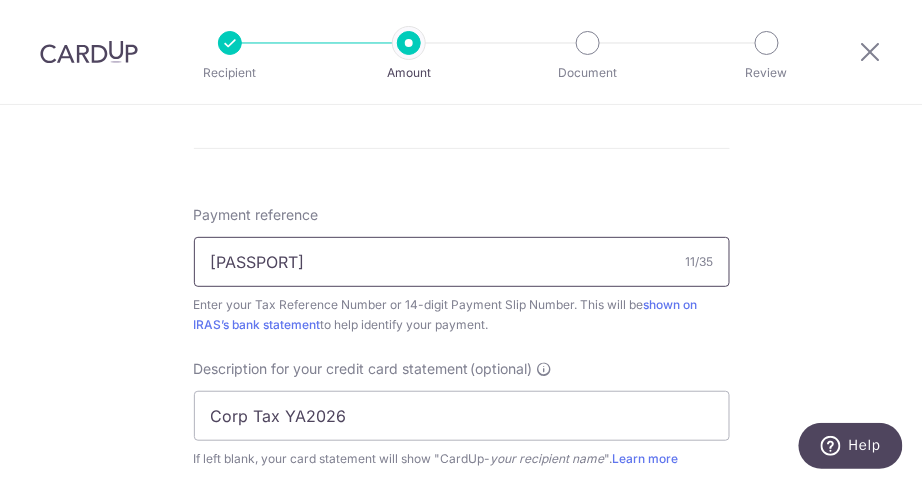 scroll, scrollTop: 1216, scrollLeft: 0, axis: vertical 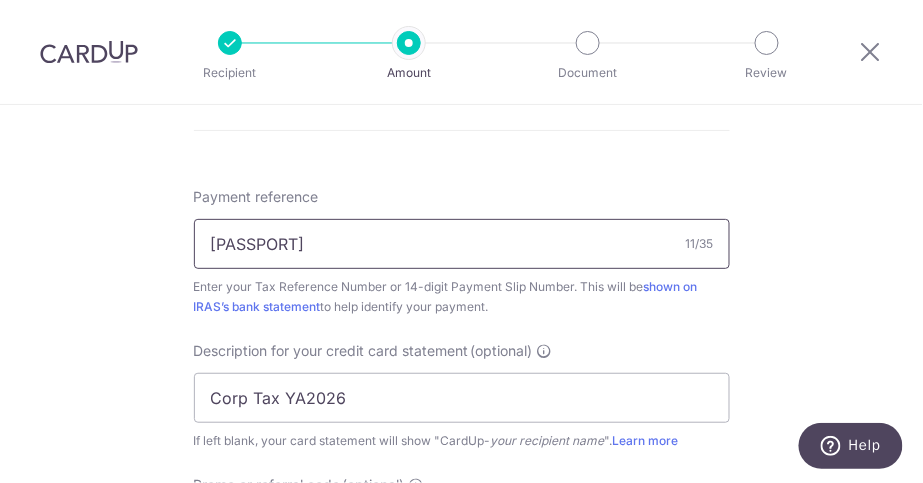 click on "[CARD_NUMBER]" at bounding box center (462, 244) 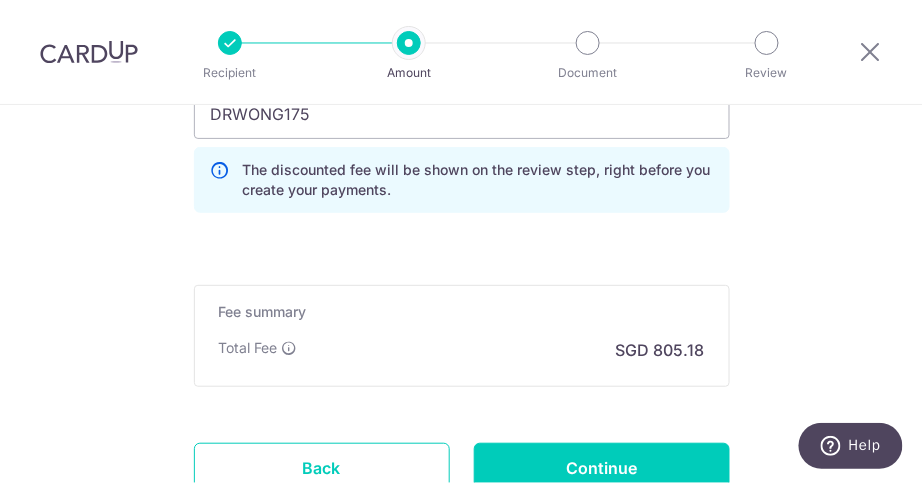 scroll, scrollTop: 1793, scrollLeft: 0, axis: vertical 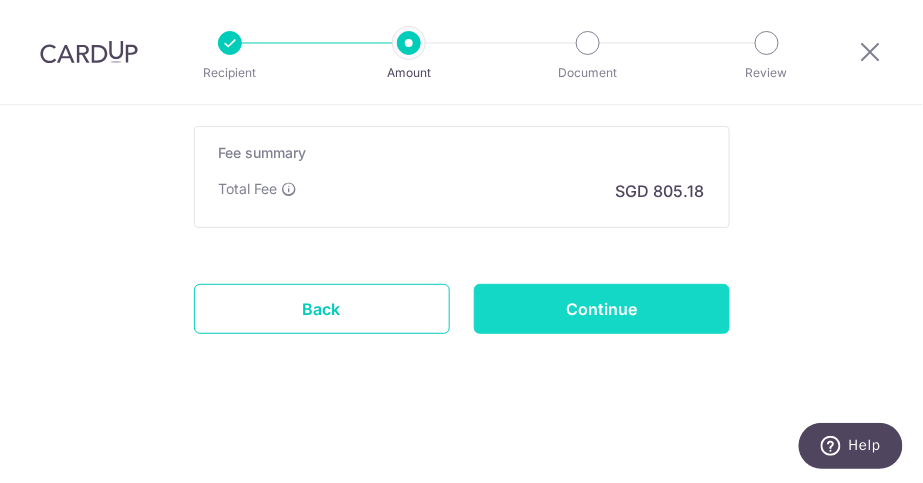 click on "Continue" at bounding box center (602, 309) 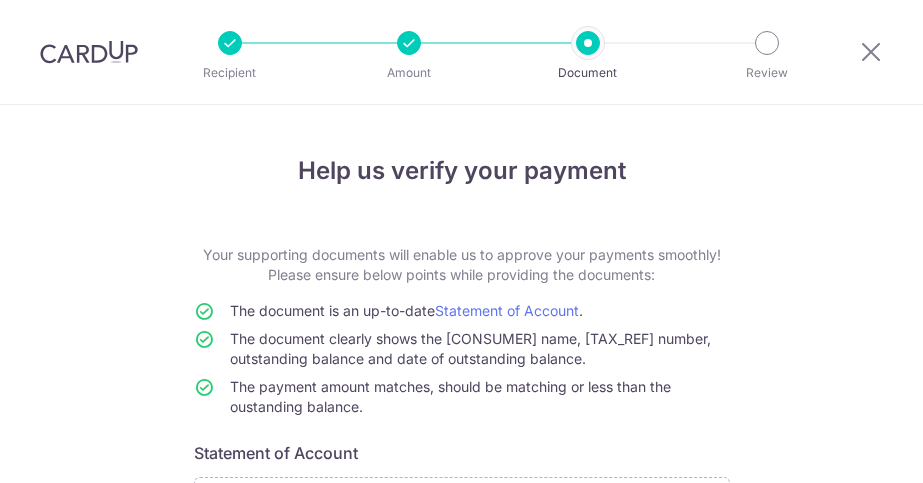 scroll, scrollTop: 0, scrollLeft: 0, axis: both 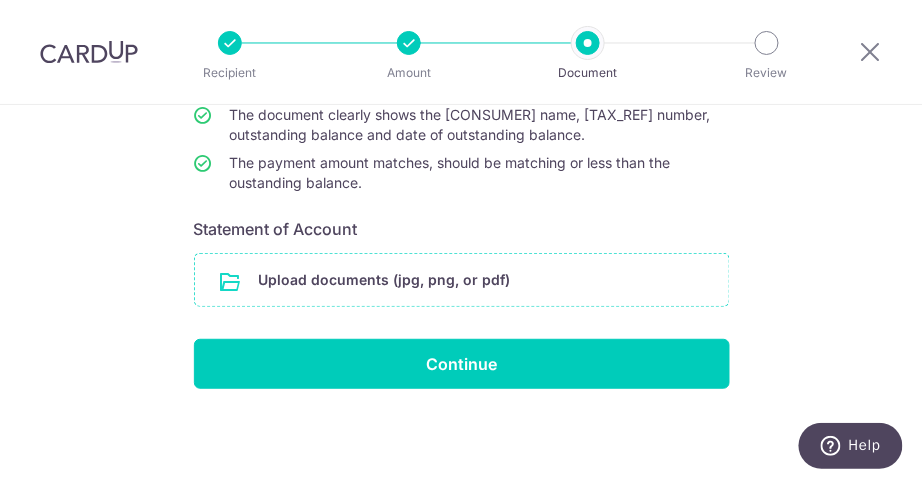 click at bounding box center (462, 280) 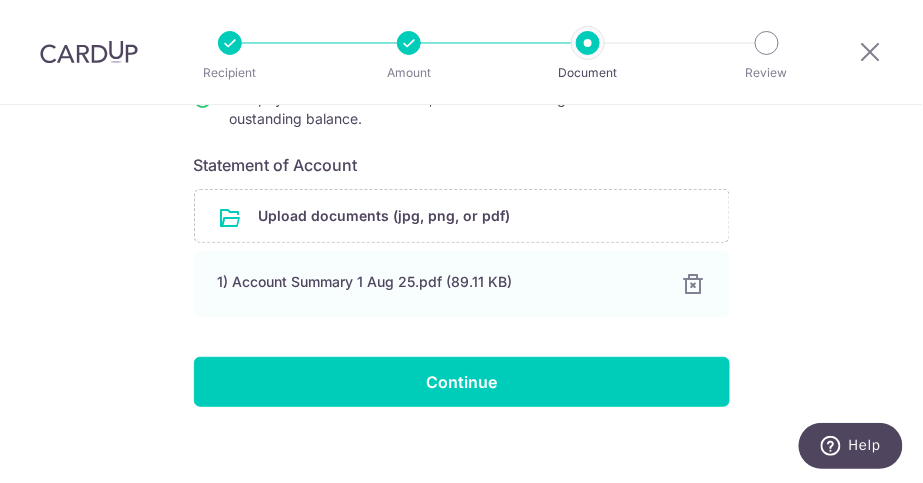 scroll, scrollTop: 305, scrollLeft: 0, axis: vertical 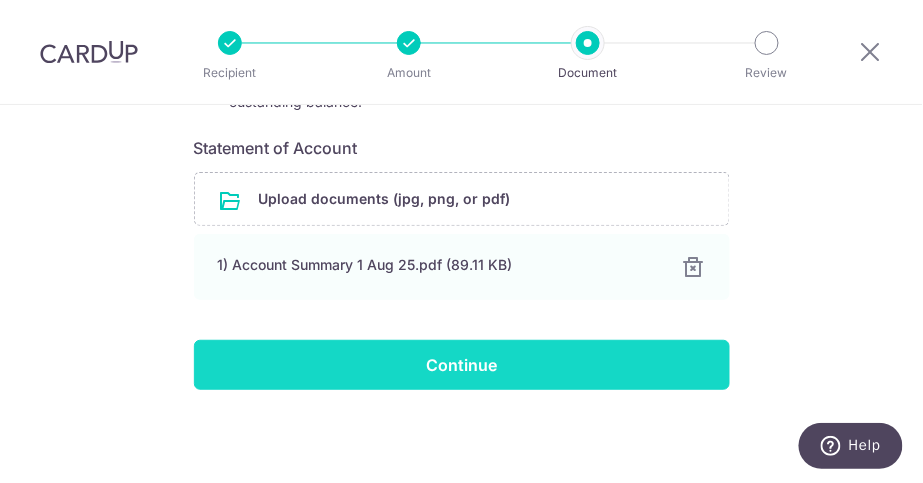 click on "Continue" at bounding box center (462, 365) 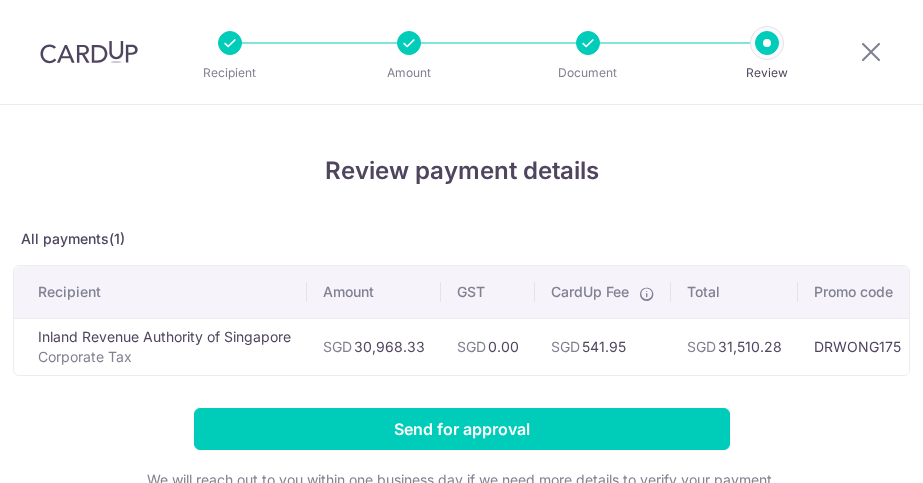 scroll, scrollTop: 0, scrollLeft: 0, axis: both 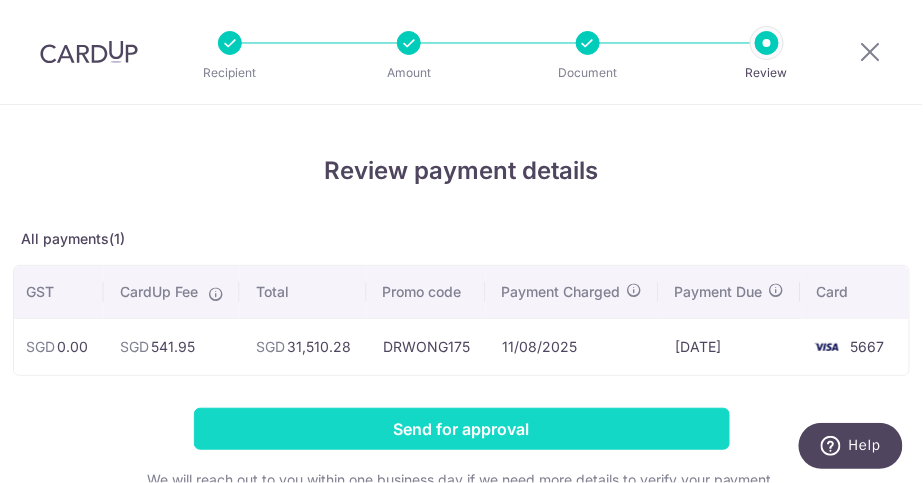 click on "Send for approval" at bounding box center (462, 429) 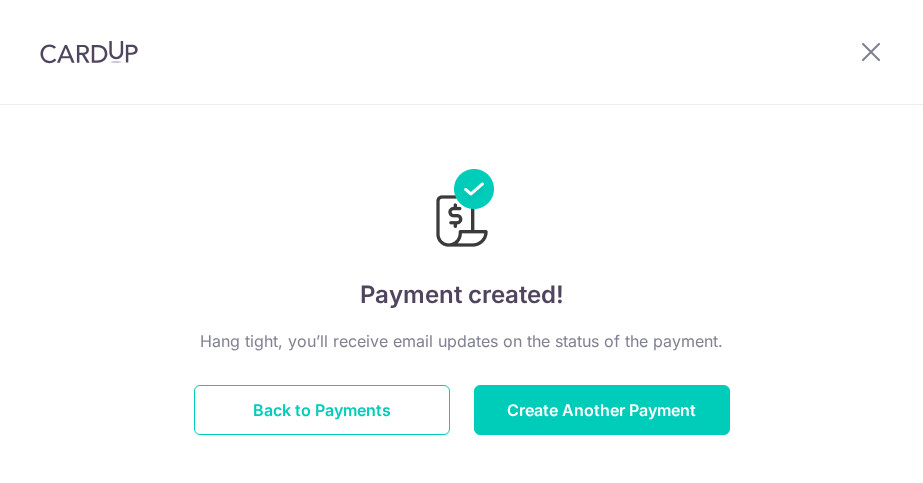 scroll, scrollTop: 0, scrollLeft: 0, axis: both 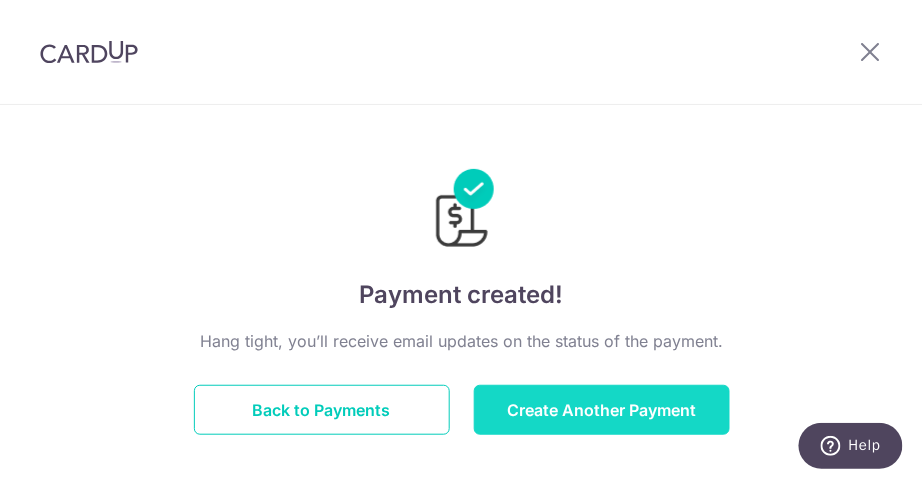 click on "Create Another Payment" at bounding box center (602, 410) 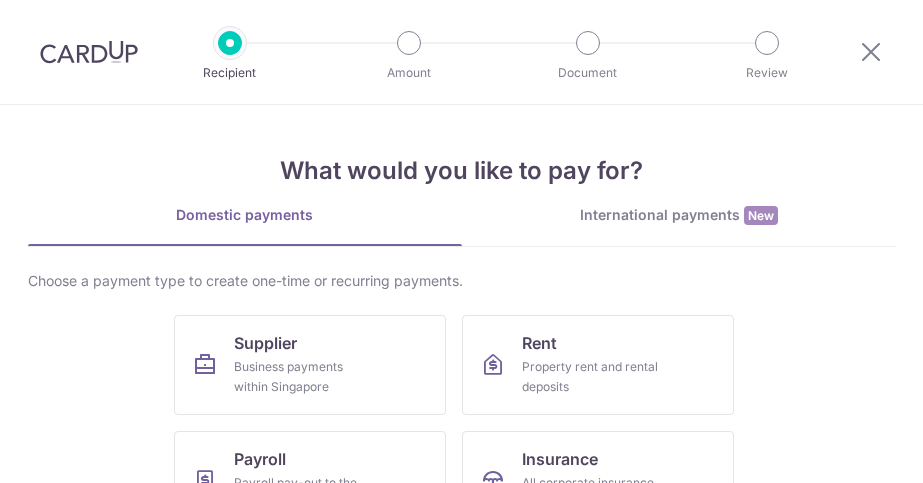 scroll, scrollTop: 0, scrollLeft: 0, axis: both 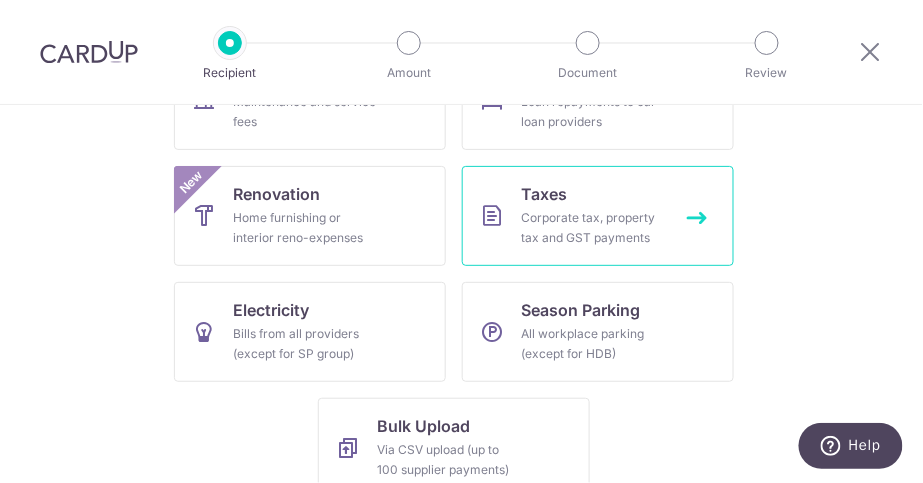 click on "Corporate tax, property tax and GST payments" at bounding box center [594, 228] 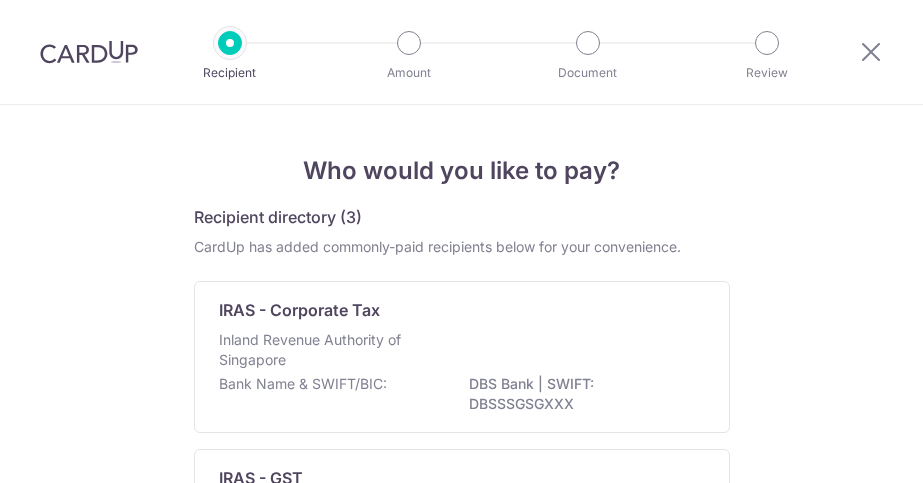 scroll, scrollTop: 0, scrollLeft: 0, axis: both 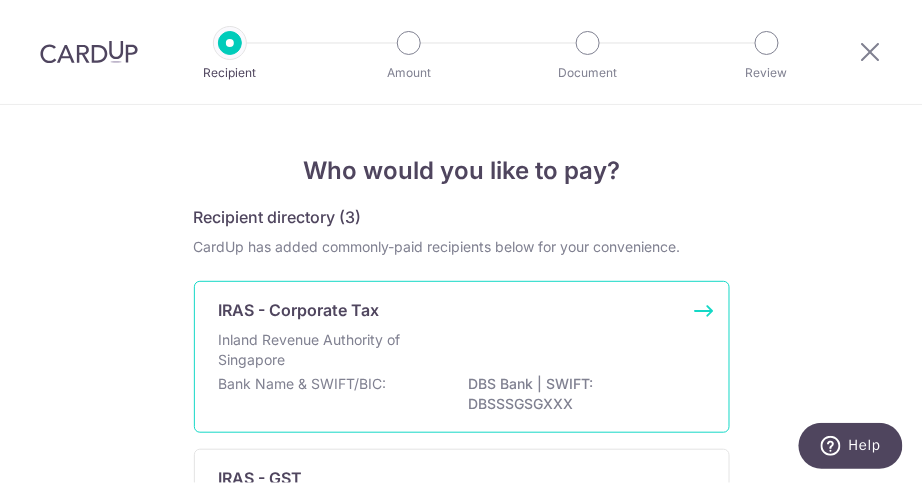 click on "Inland Revenue Authority of Singapore" at bounding box center [325, 350] 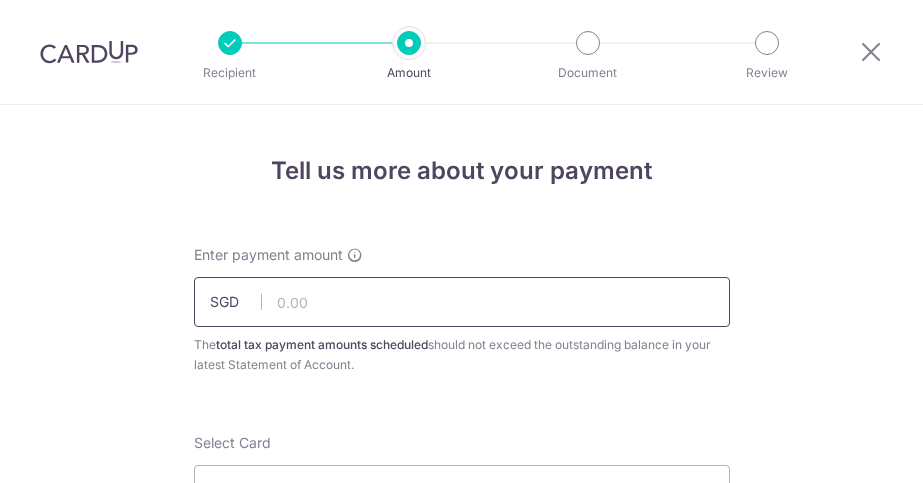 scroll, scrollTop: 0, scrollLeft: 0, axis: both 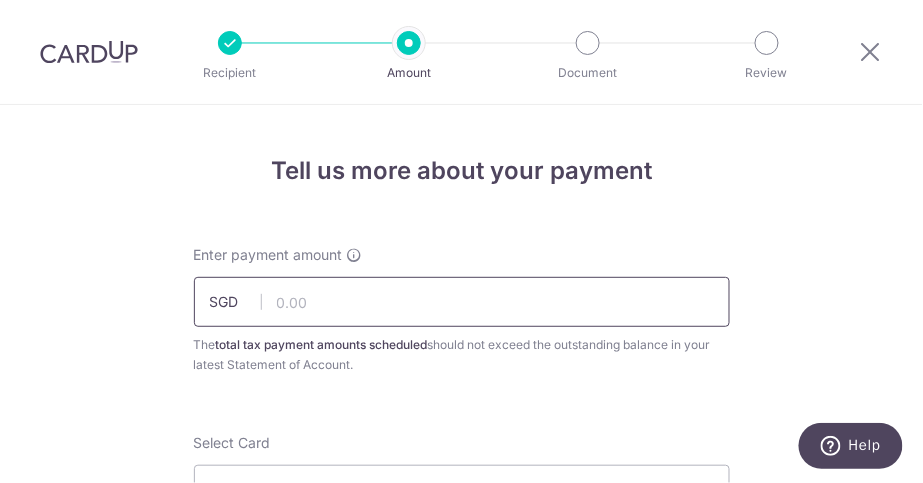 click at bounding box center [462, 302] 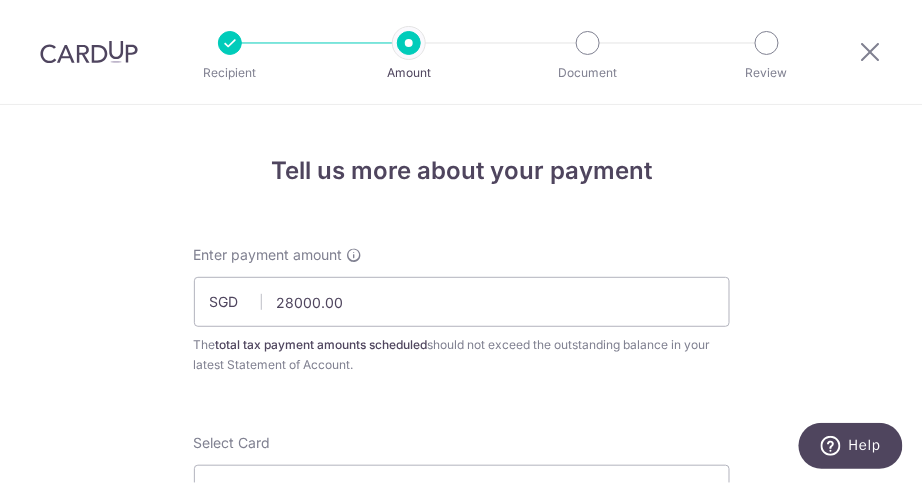 type on "28,000.00" 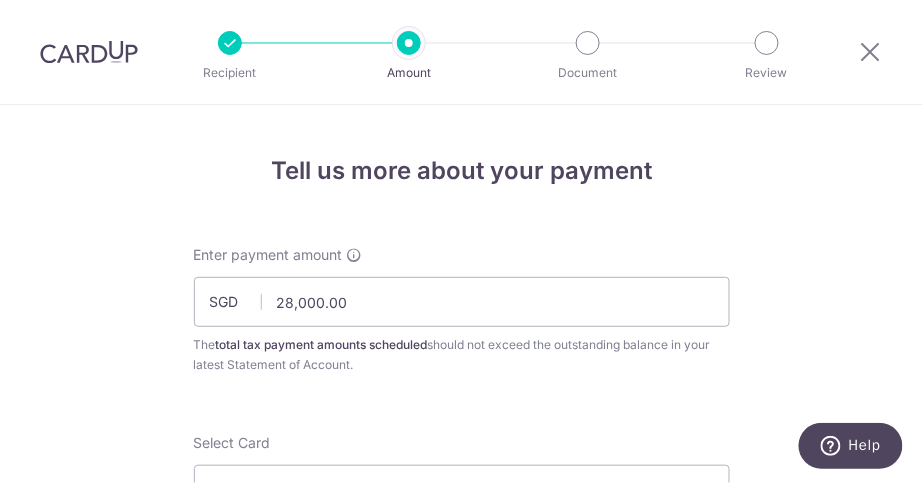 click on "Enter payment amount
SGD
28,000.00
28000.00
Select Card
Select option
Add credit card
Your Cards
**** 5667
Secure 256-bit SSL
Text
New card details
Card" at bounding box center (462, 1128) 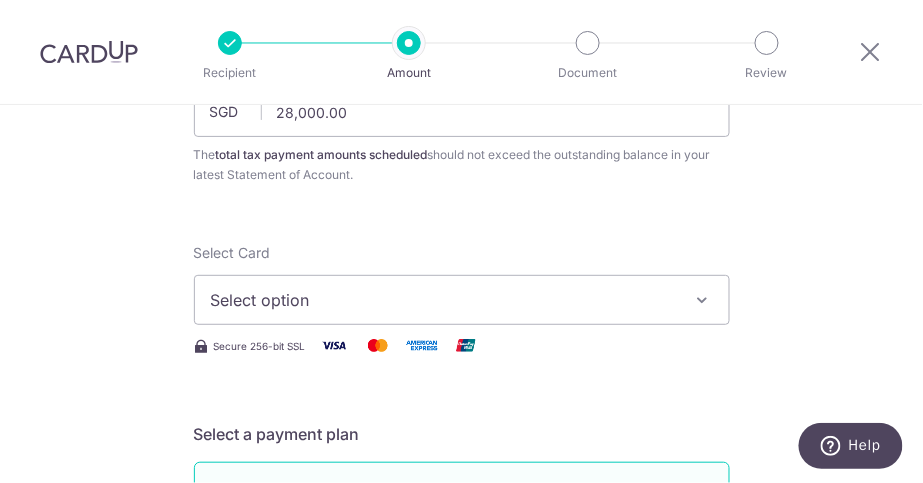 scroll, scrollTop: 285, scrollLeft: 0, axis: vertical 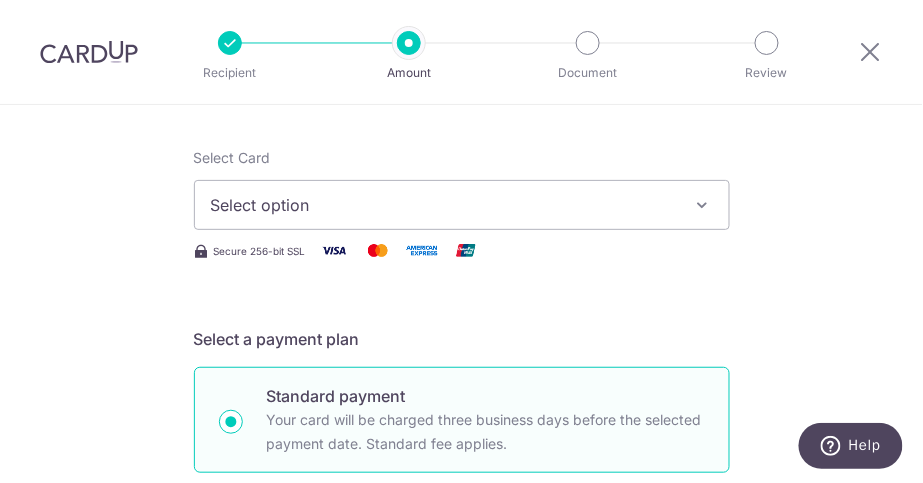 click on "Select option" at bounding box center (444, 205) 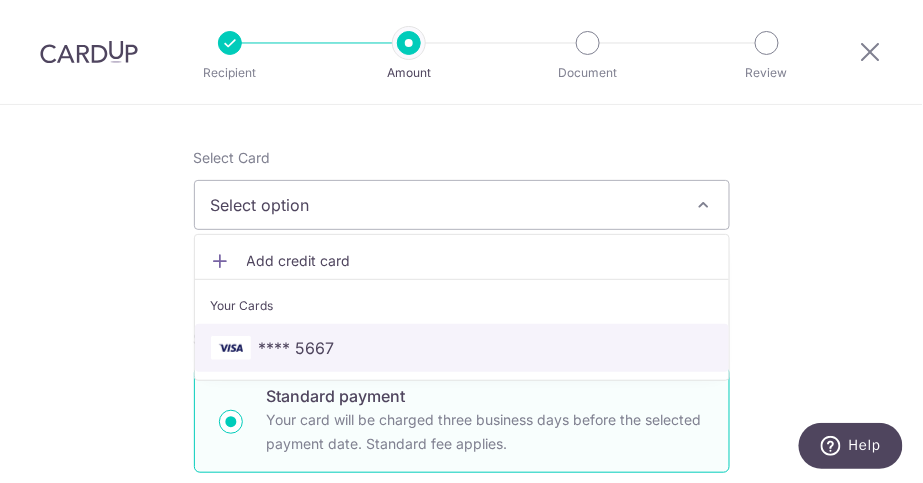 click on "**** 5667" at bounding box center (462, 348) 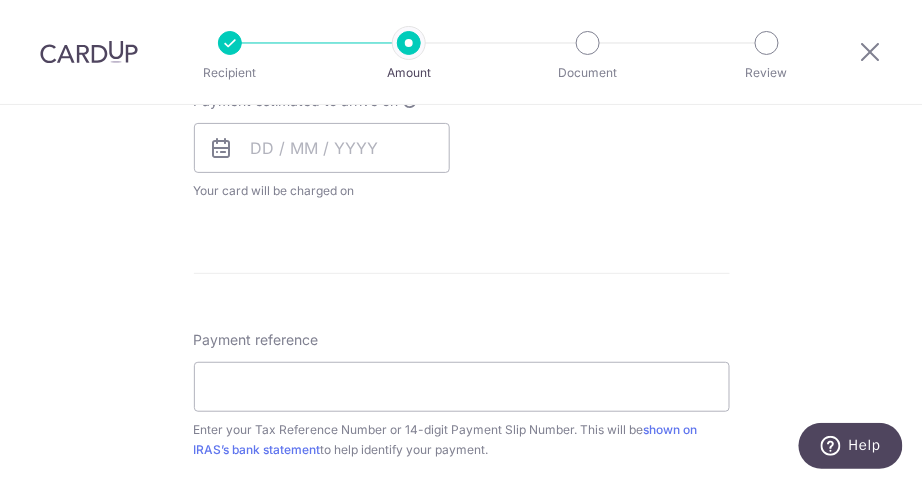 scroll, scrollTop: 1007, scrollLeft: 0, axis: vertical 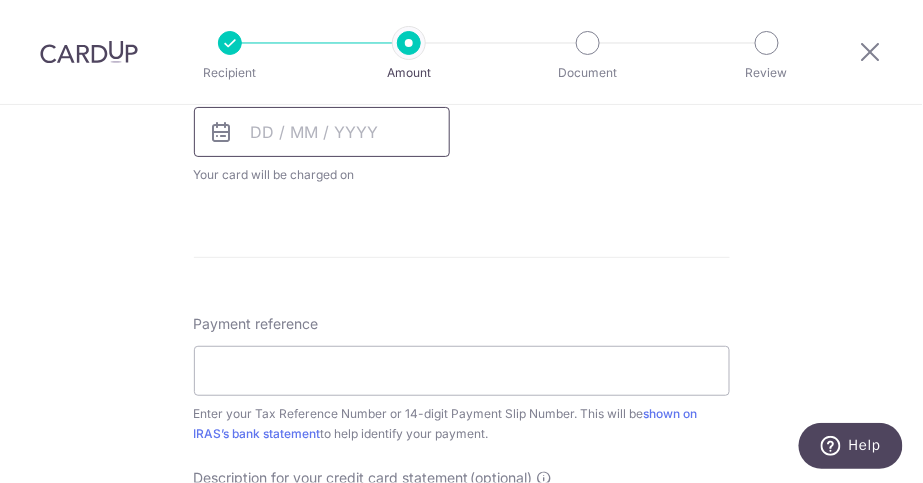 click at bounding box center [322, 132] 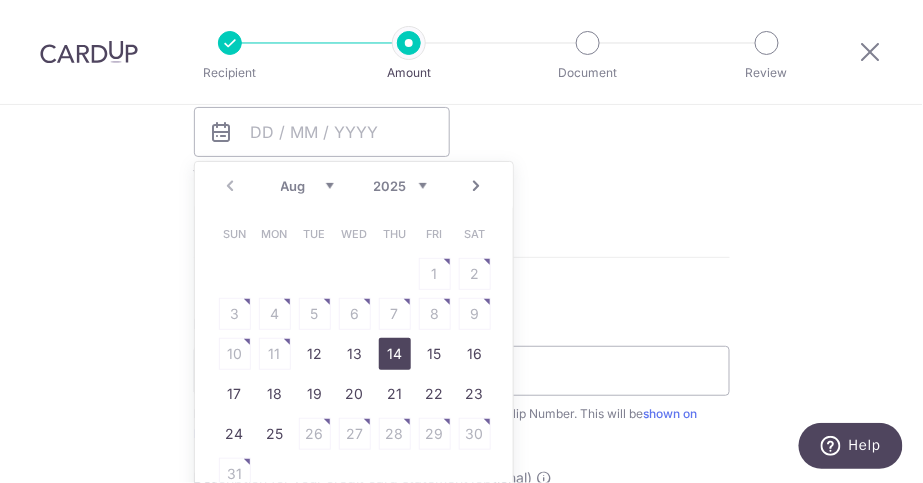 click on "14" at bounding box center [395, 354] 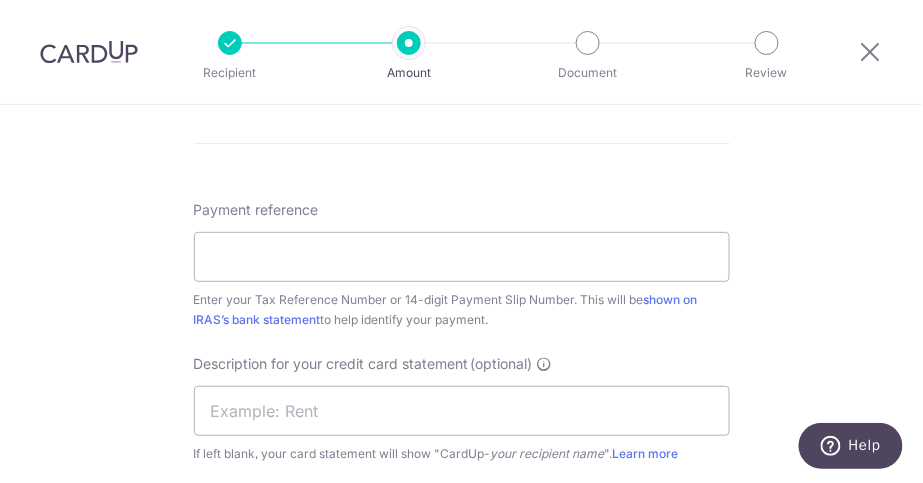 scroll, scrollTop: 1223, scrollLeft: 0, axis: vertical 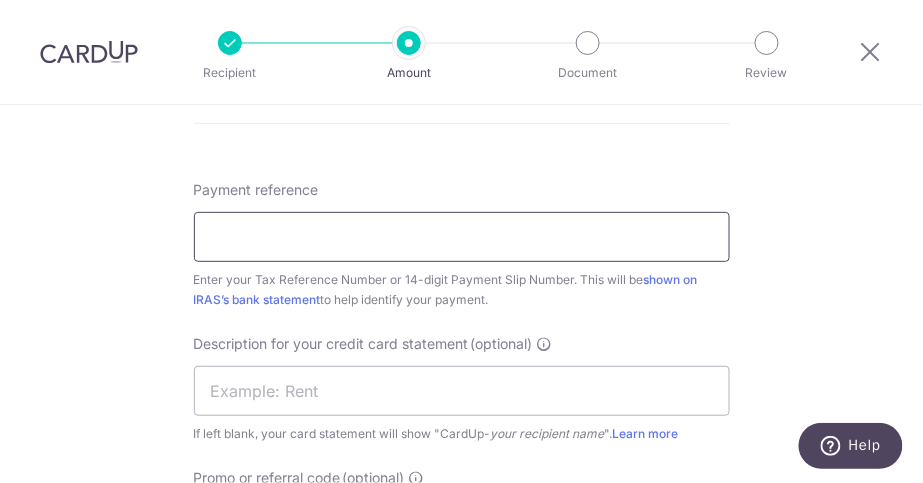 click on "Payment reference" at bounding box center (462, 237) 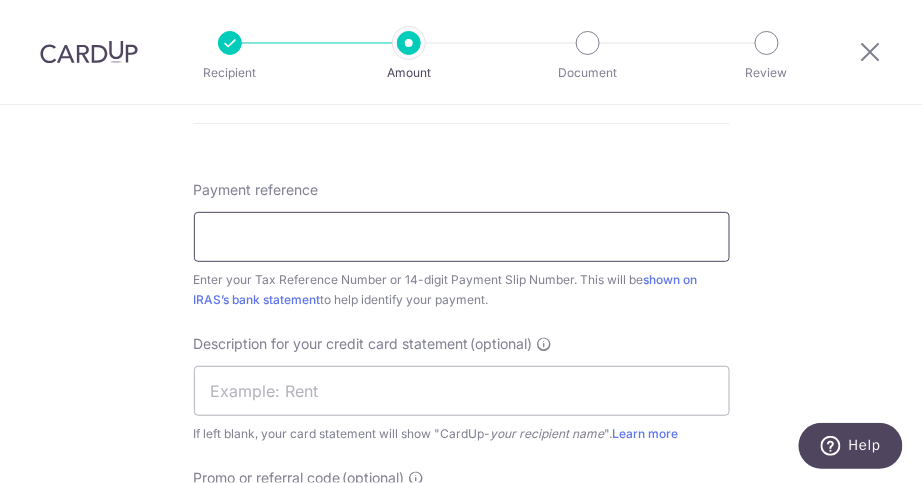 type on "201614229C" 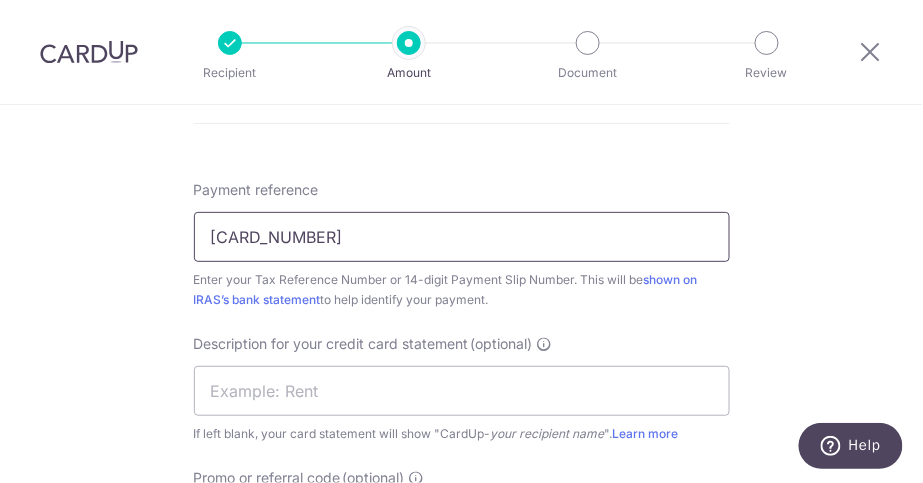 type on "Corp Tax YA2026" 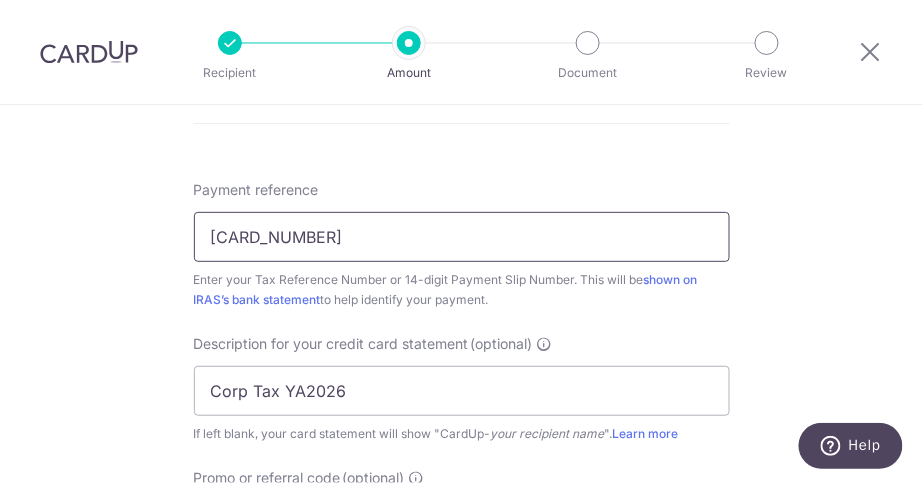 type on "DRWONG175" 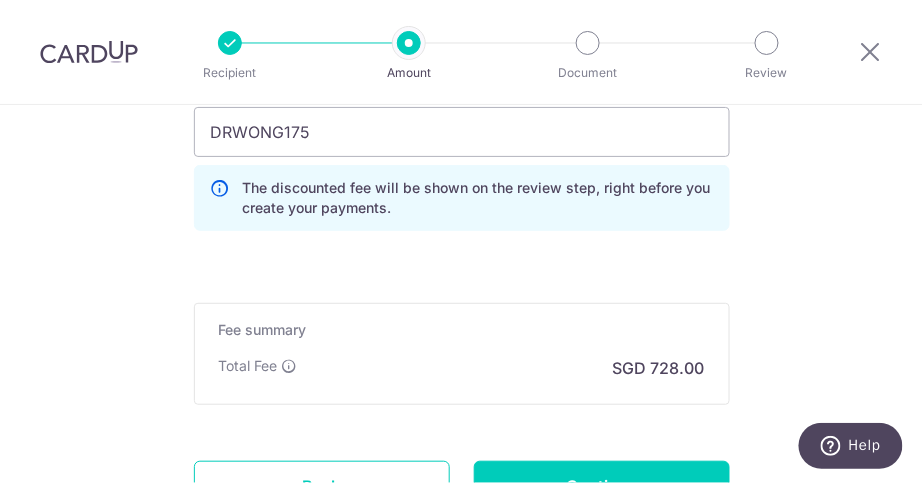 scroll, scrollTop: 1682, scrollLeft: 0, axis: vertical 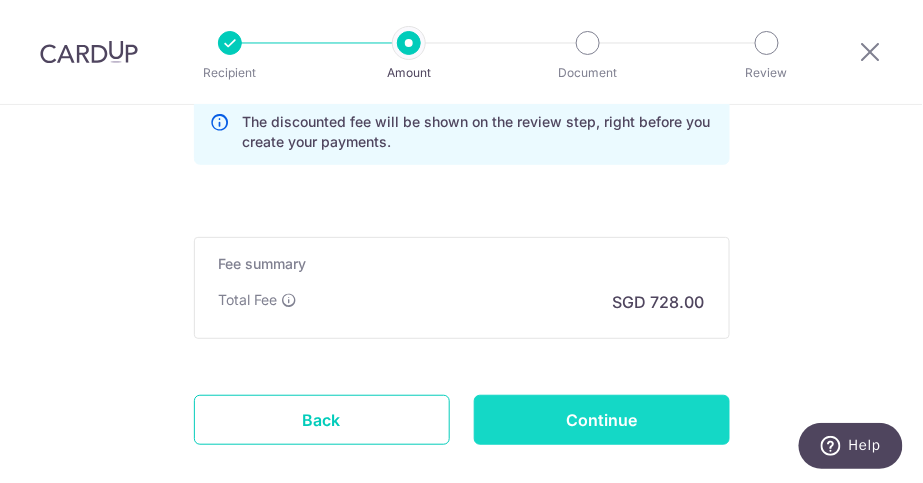 click on "Continue" at bounding box center (602, 420) 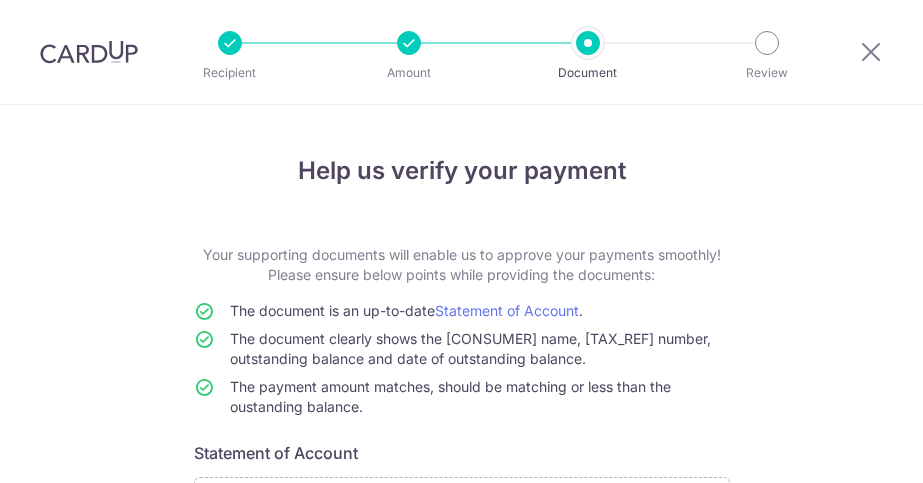 scroll, scrollTop: 0, scrollLeft: 0, axis: both 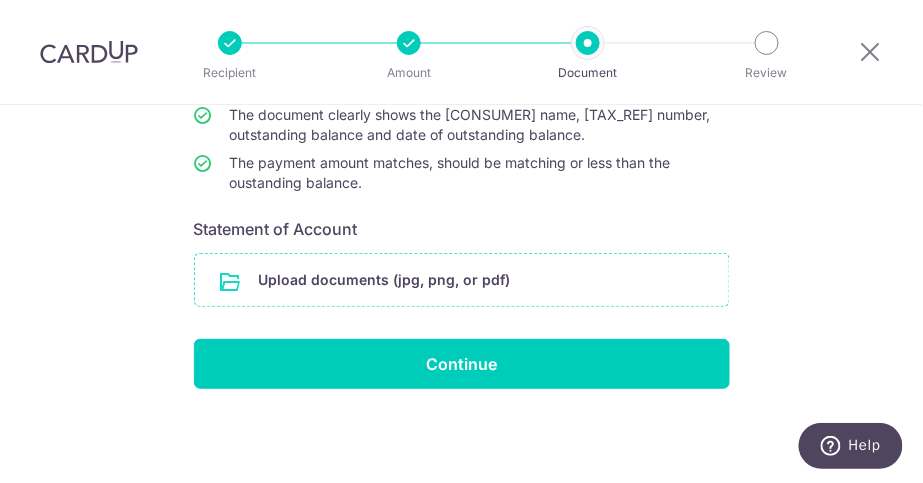 click at bounding box center (462, 280) 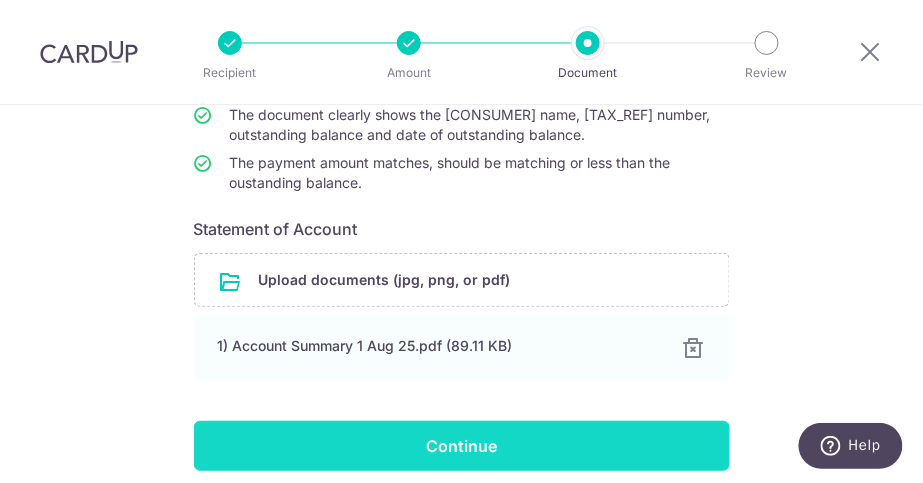 click on "Continue" at bounding box center [462, 446] 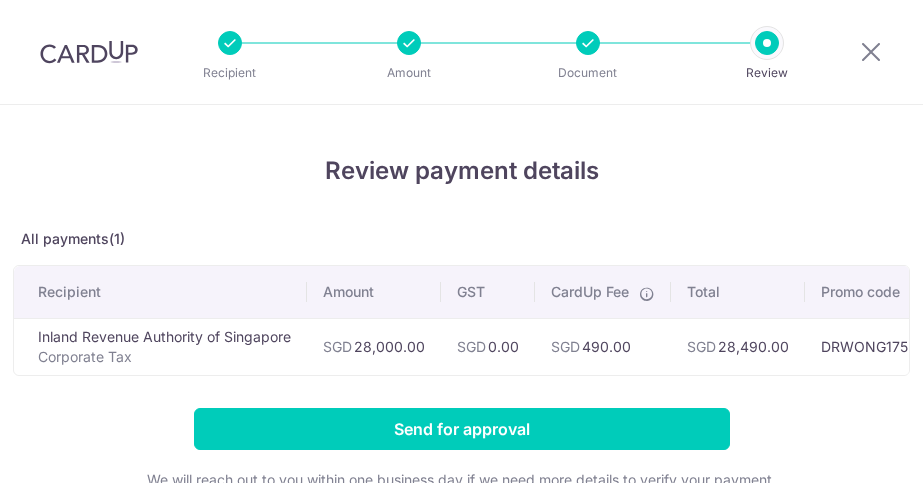 scroll, scrollTop: 0, scrollLeft: 0, axis: both 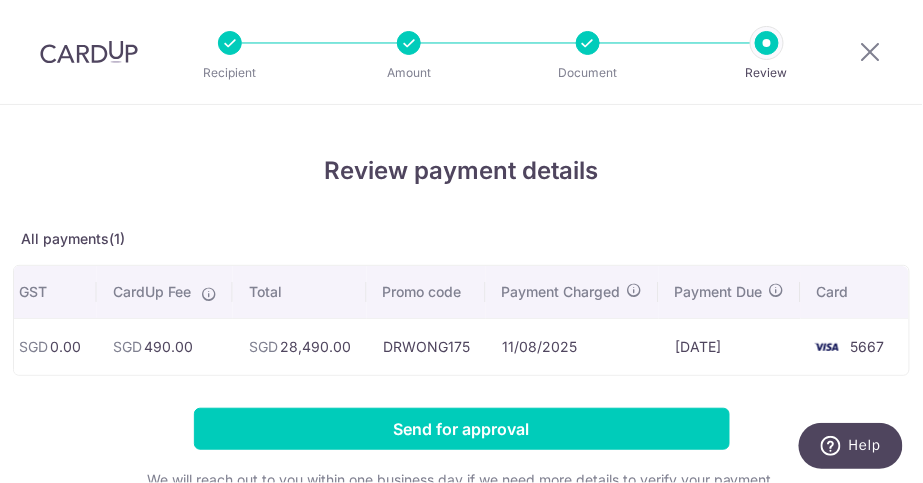 click on "[DATE]" at bounding box center (730, 346) 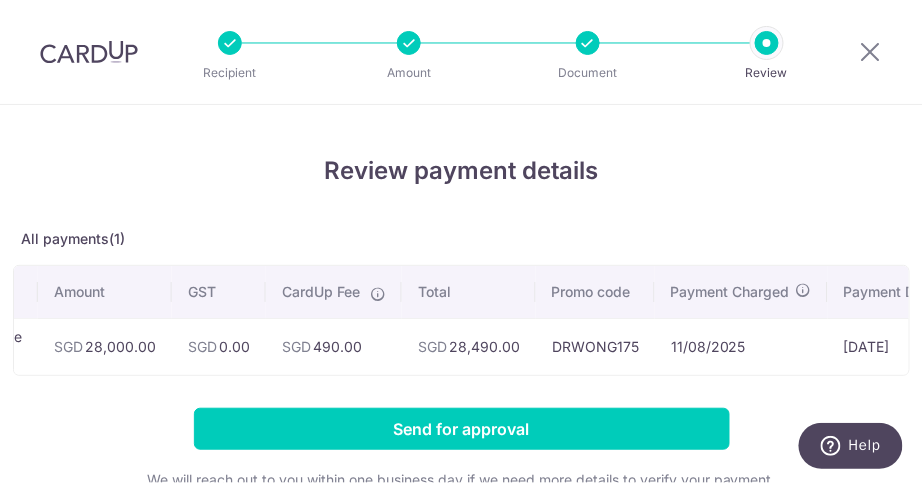 scroll, scrollTop: 0, scrollLeft: 0, axis: both 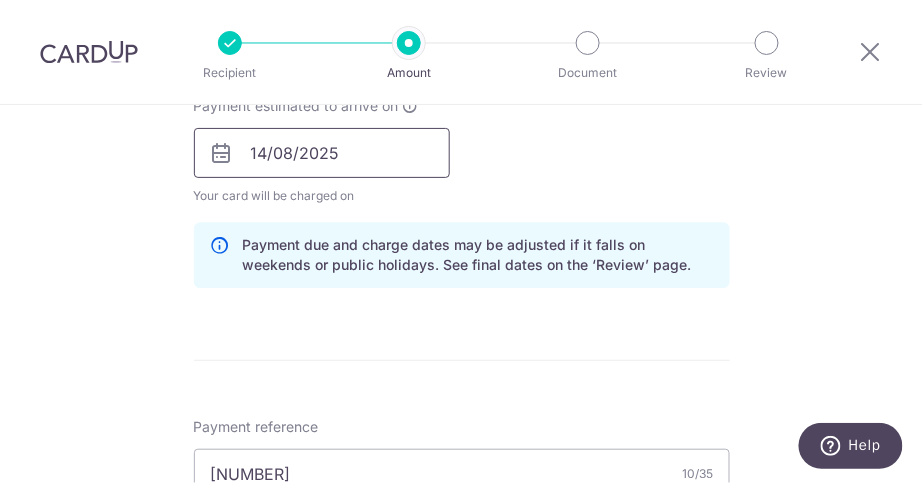 click on "14/08/2025" at bounding box center (322, 153) 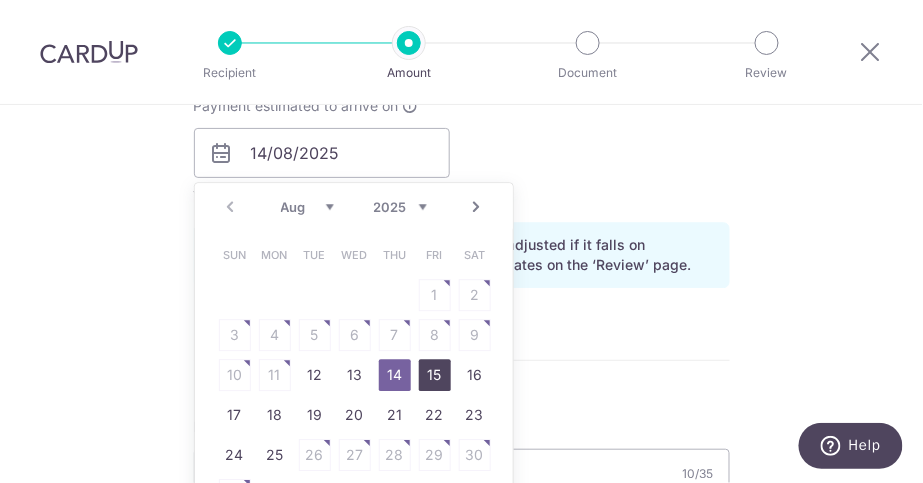 click on "15" at bounding box center [435, 375] 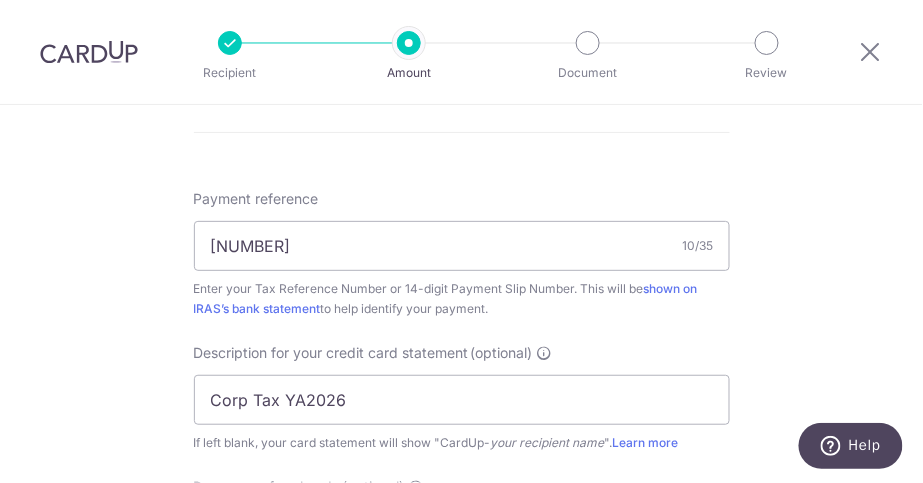 scroll, scrollTop: 1259, scrollLeft: 0, axis: vertical 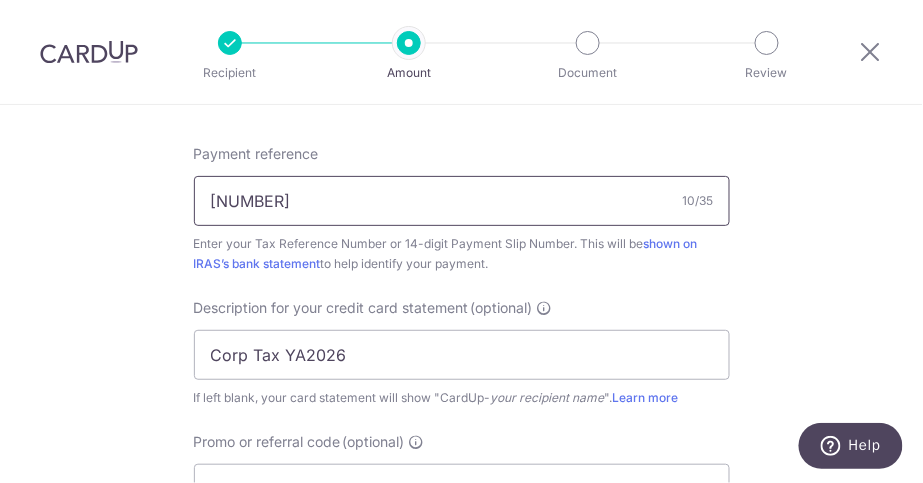 click on "201614229C" at bounding box center [462, 201] 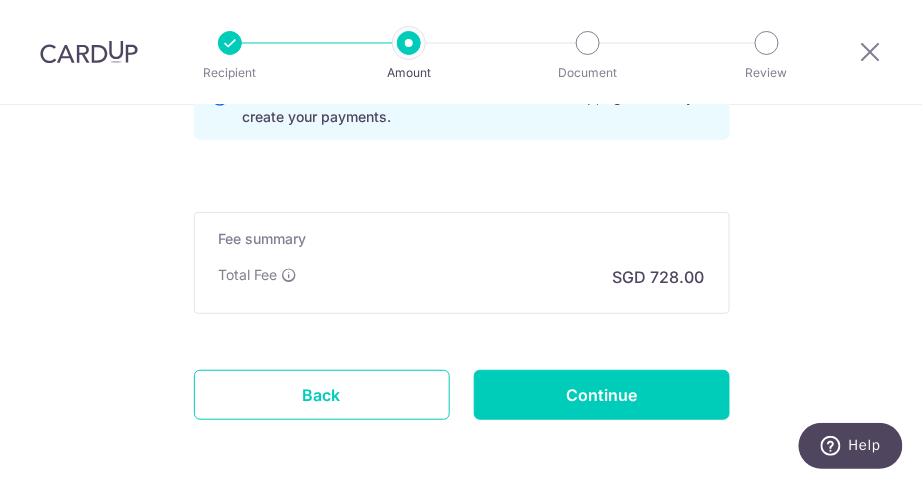 scroll, scrollTop: 1755, scrollLeft: 0, axis: vertical 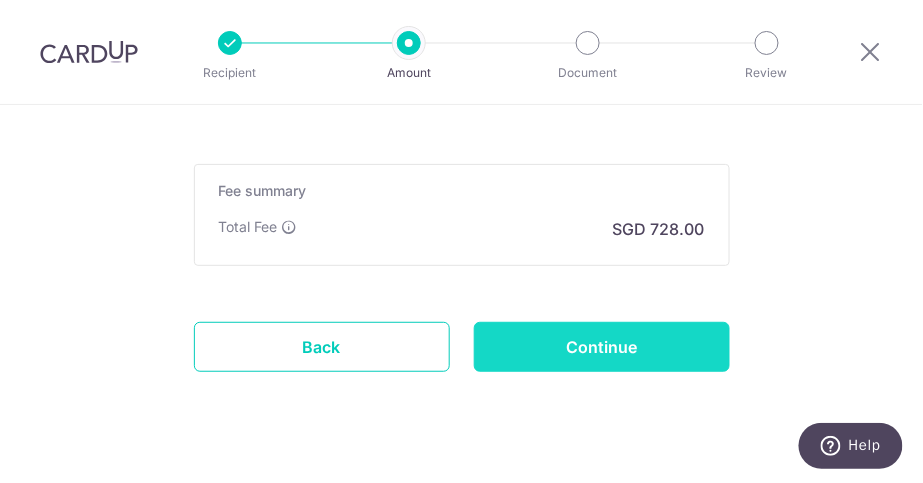 click on "Continue" at bounding box center [602, 347] 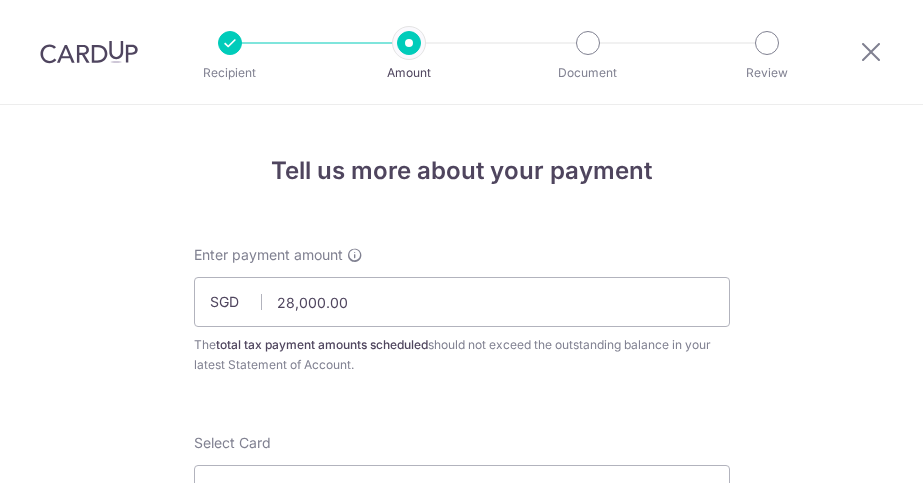 scroll, scrollTop: 0, scrollLeft: 0, axis: both 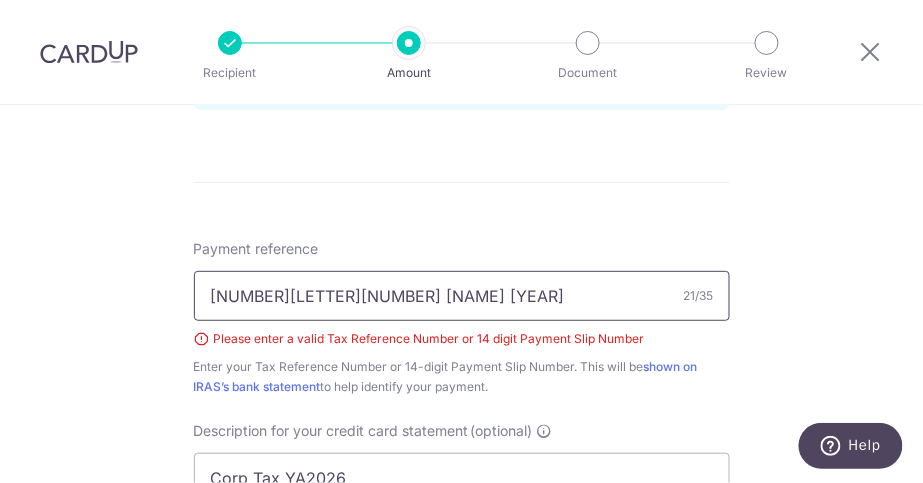 drag, startPoint x: 500, startPoint y: 292, endPoint x: 99, endPoint y: 298, distance: 401.0449 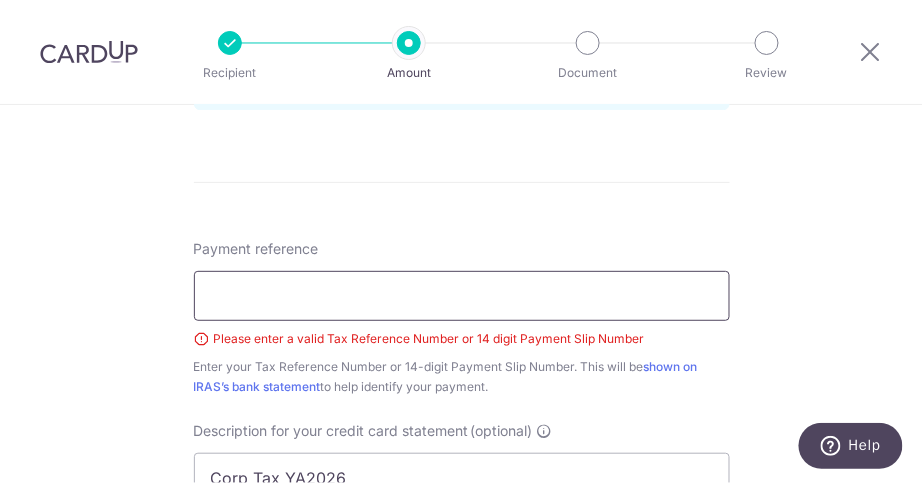 click on "Payment reference" at bounding box center (462, 296) 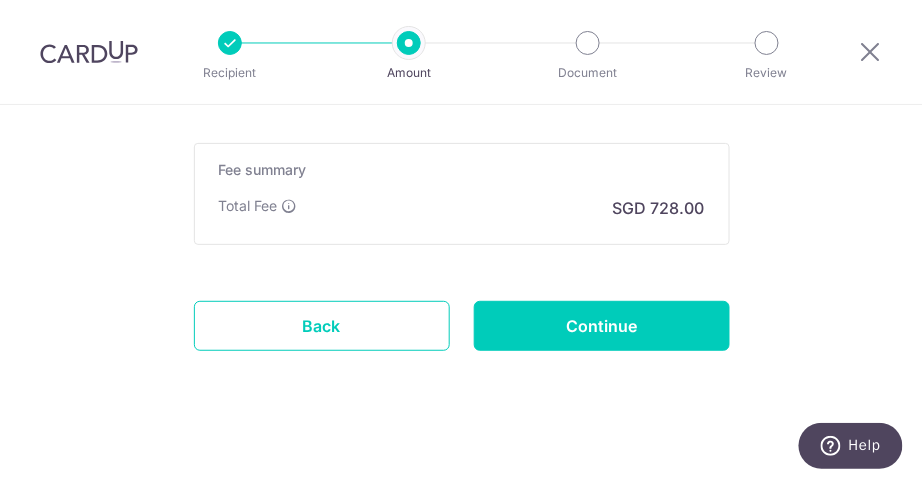 scroll, scrollTop: 1821, scrollLeft: 0, axis: vertical 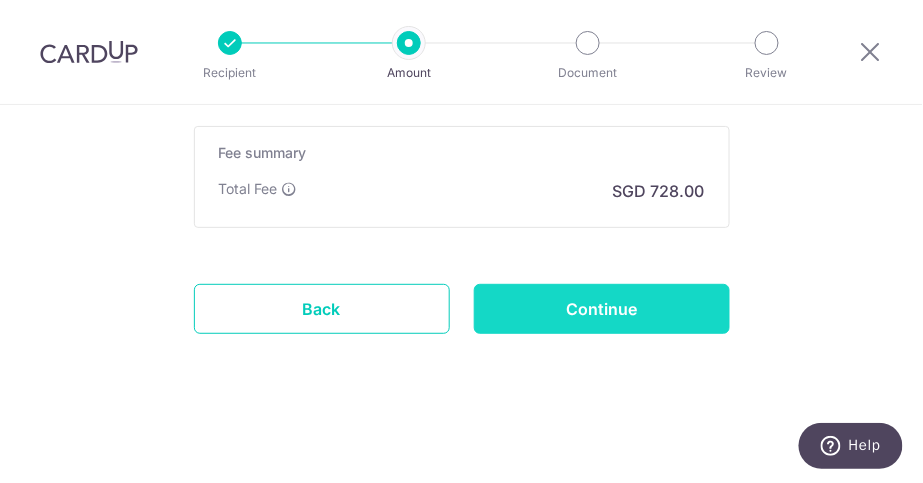 click on "Continue" at bounding box center [602, 309] 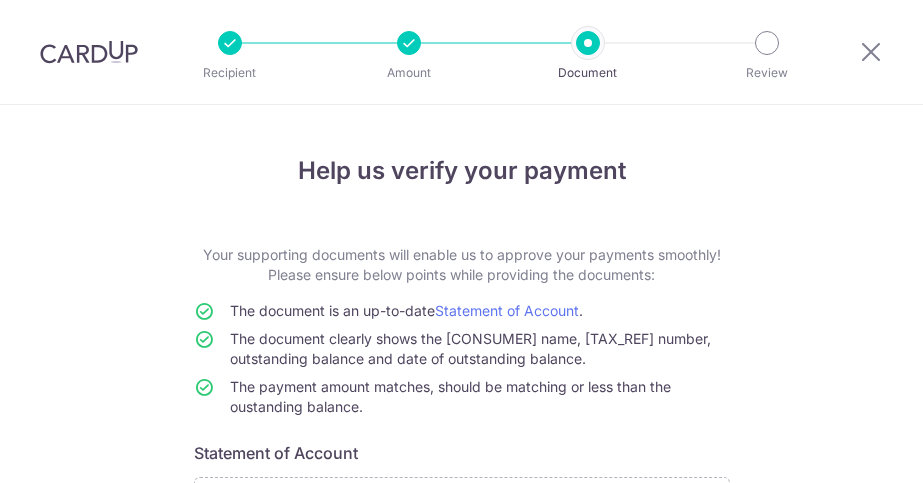 scroll, scrollTop: 0, scrollLeft: 0, axis: both 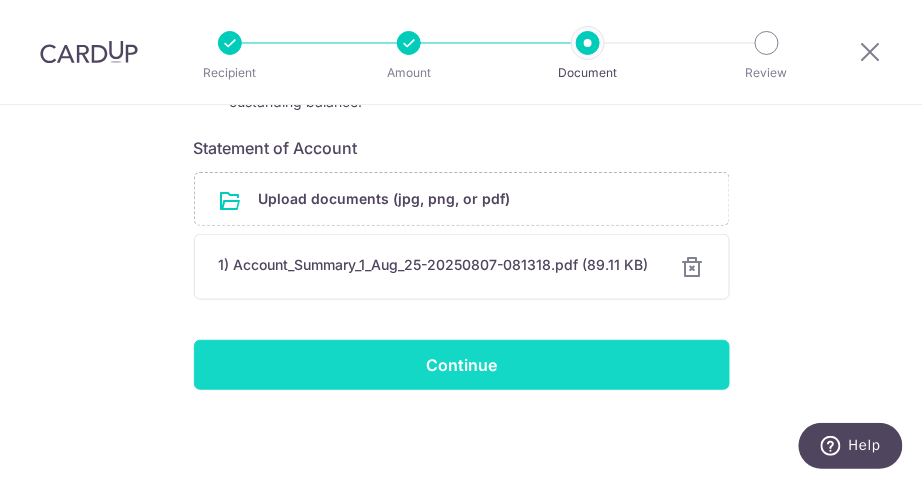 click on "Continue" at bounding box center [462, 365] 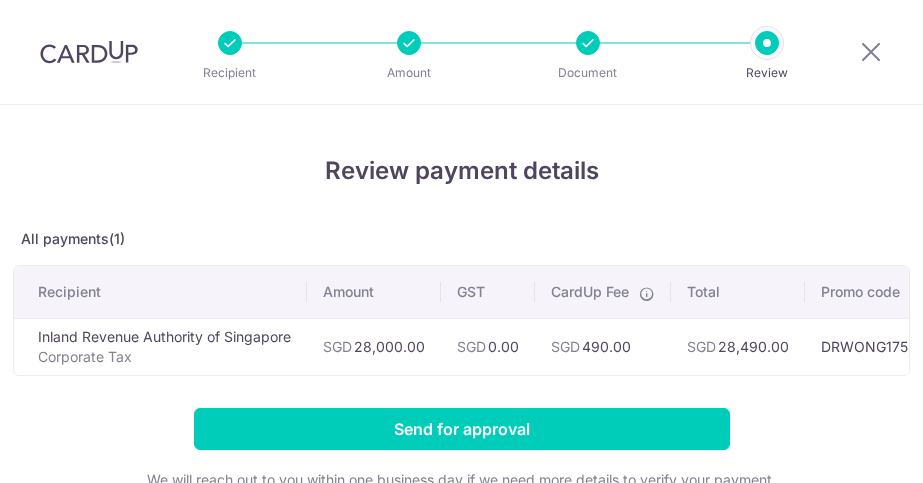 scroll, scrollTop: 0, scrollLeft: 0, axis: both 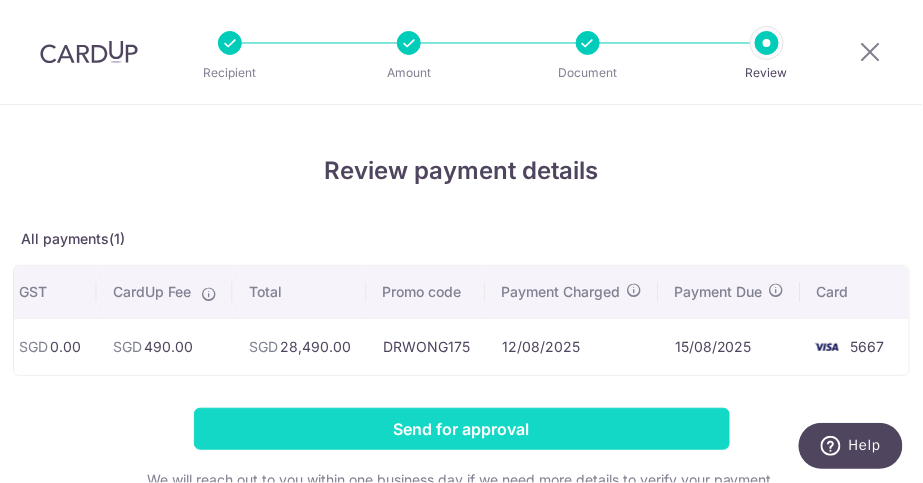 click on "Send for approval" at bounding box center [462, 429] 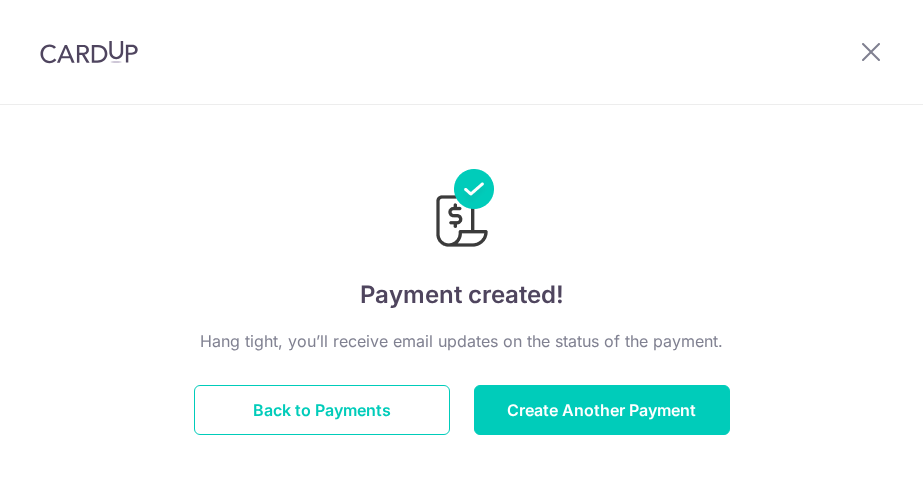 scroll, scrollTop: 0, scrollLeft: 0, axis: both 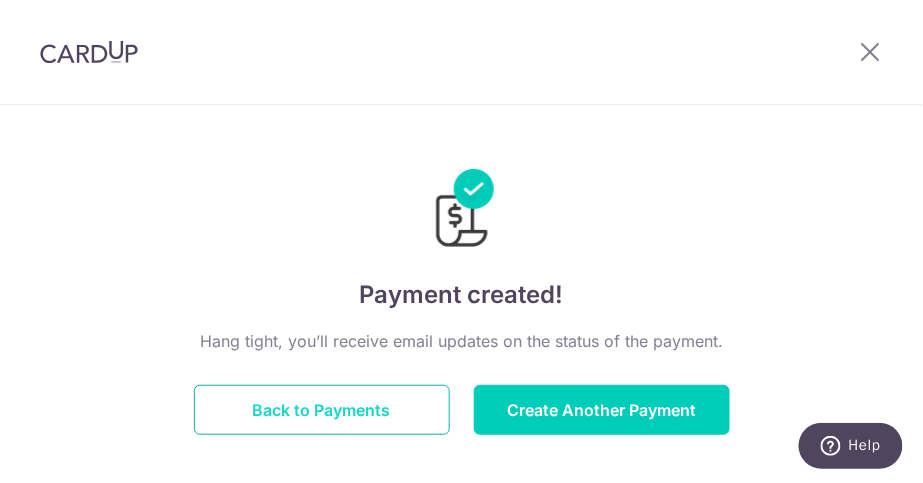 click on "Back to Payments" at bounding box center (322, 410) 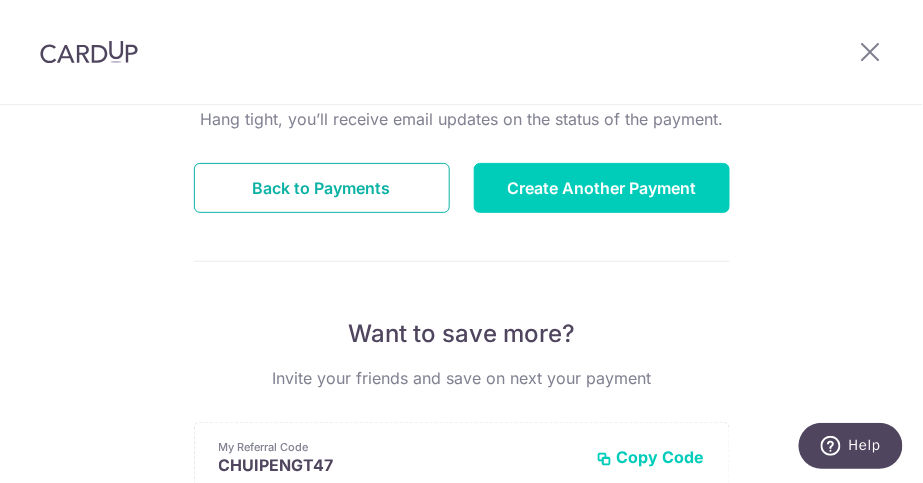 scroll, scrollTop: 240, scrollLeft: 0, axis: vertical 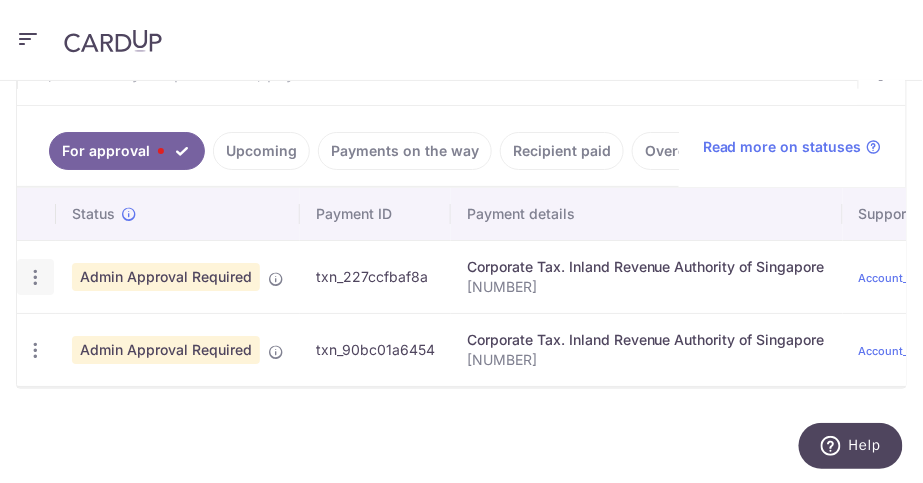 click at bounding box center [35, 277] 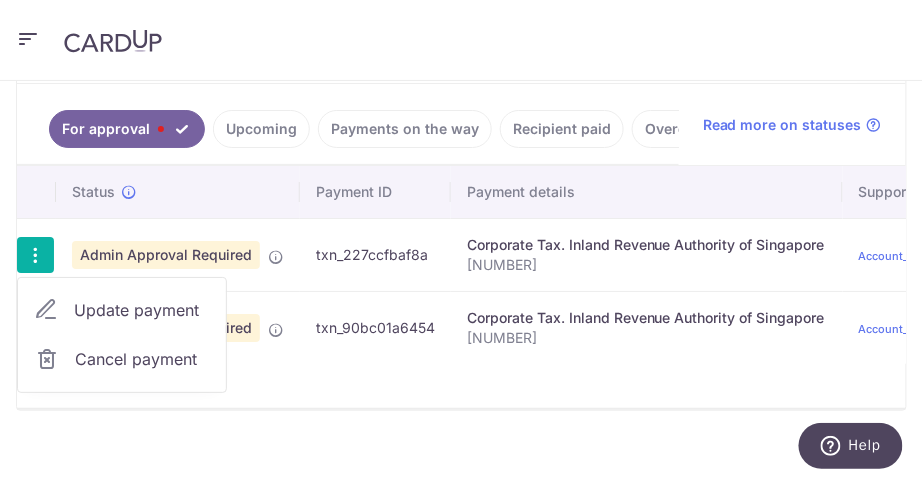 click on "Update payment" at bounding box center (142, 310) 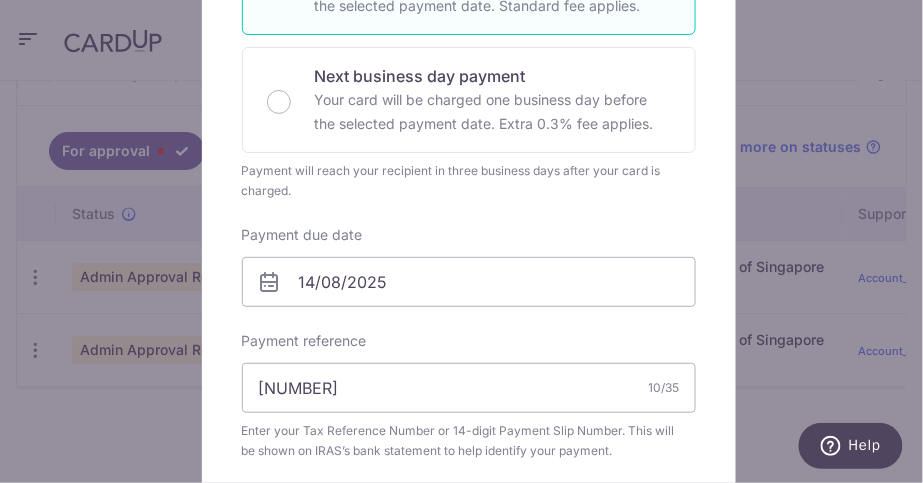 scroll, scrollTop: 491, scrollLeft: 0, axis: vertical 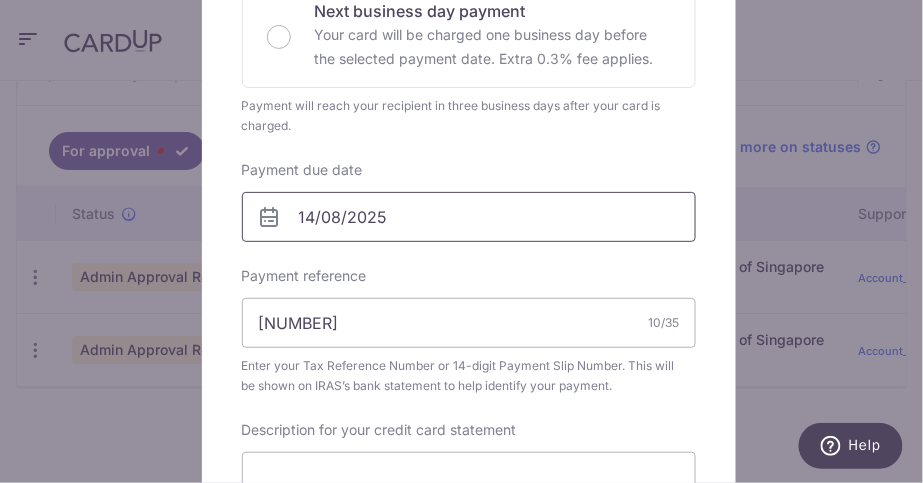 click on "irene.tham@yahoo.com.sg
Peniel TD Pte Ltd
Peniel TD Pte Ltd
GIDEON T.D. PTE. LTD.
GIDEON CONNEXION 915 PTE. LTD.
GIDEON CONNEXION 916 PTE. LTD.
Home
Pay
Payments
Recipients
Invoices
Cards
Collect
Refer & Save
Support
FAQ
Contact Us
Settings
Account
Logout" at bounding box center (461, 241) 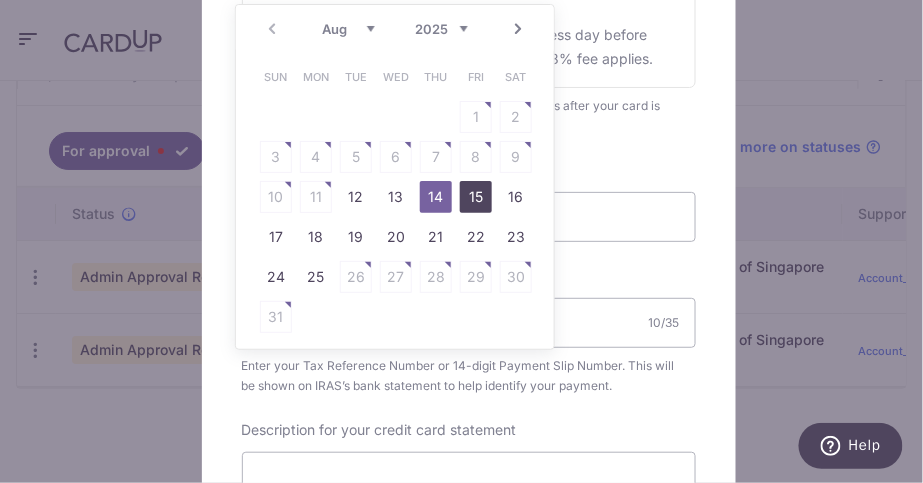 click on "15" at bounding box center [476, 197] 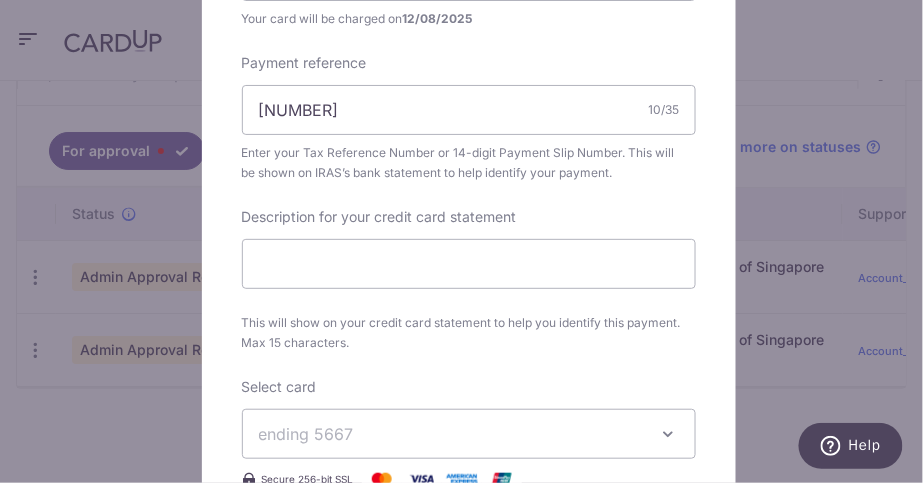 scroll, scrollTop: 738, scrollLeft: 0, axis: vertical 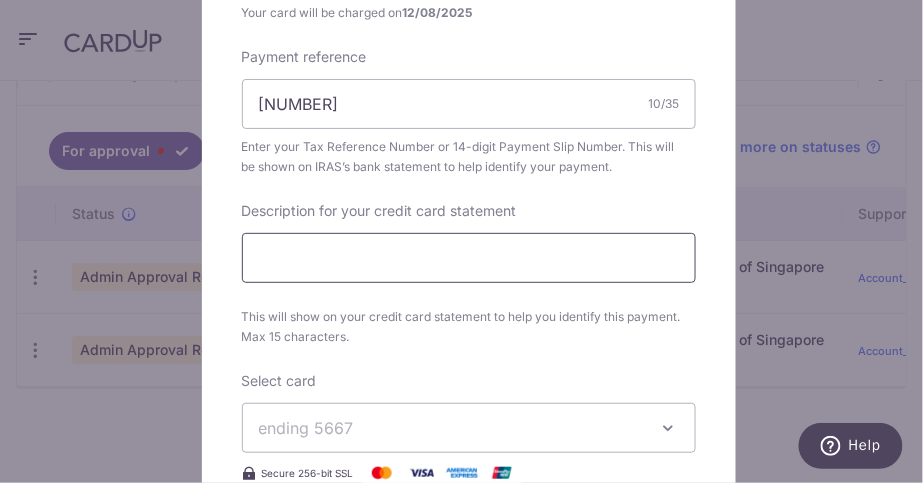 click on "Description for your credit card statement" at bounding box center [469, 258] 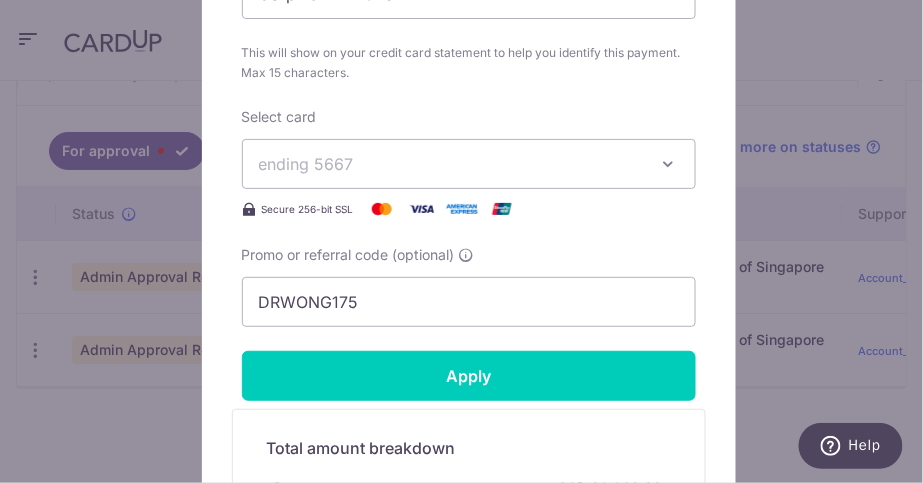 scroll, scrollTop: 1004, scrollLeft: 0, axis: vertical 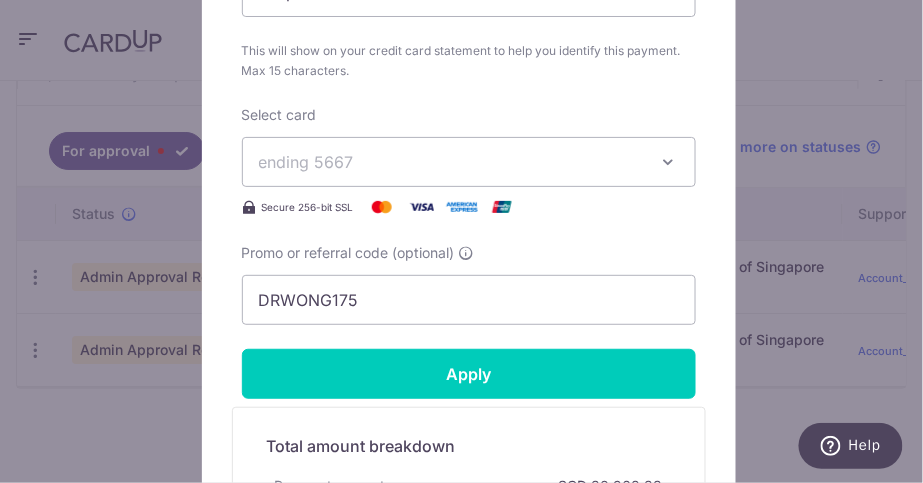 click on "ending 5667" at bounding box center (451, 162) 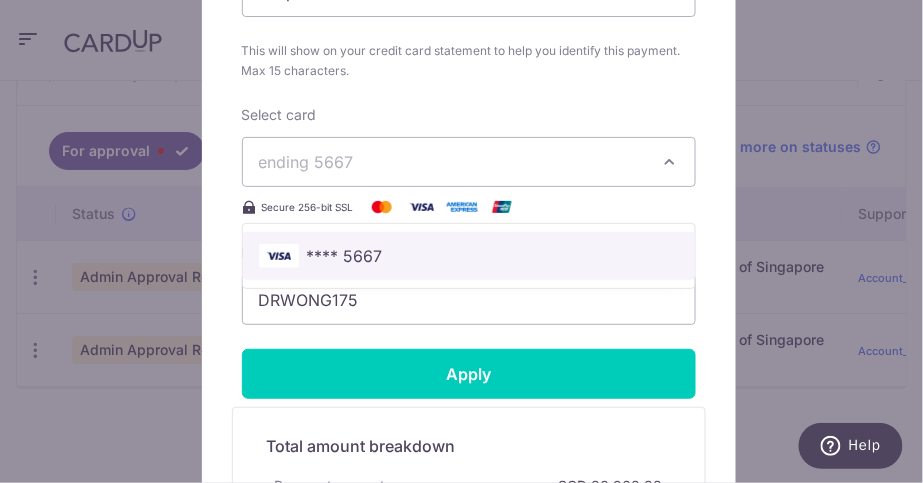 click on "**** 5667" at bounding box center [469, 256] 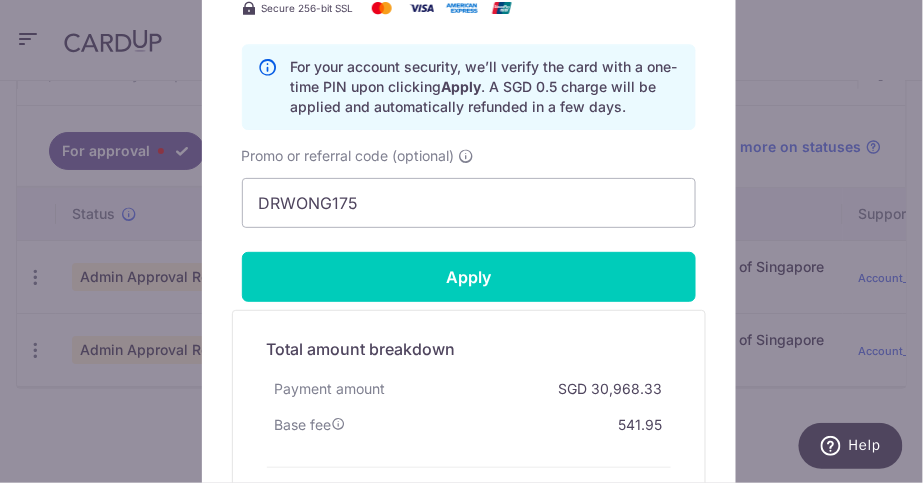scroll, scrollTop: 1212, scrollLeft: 0, axis: vertical 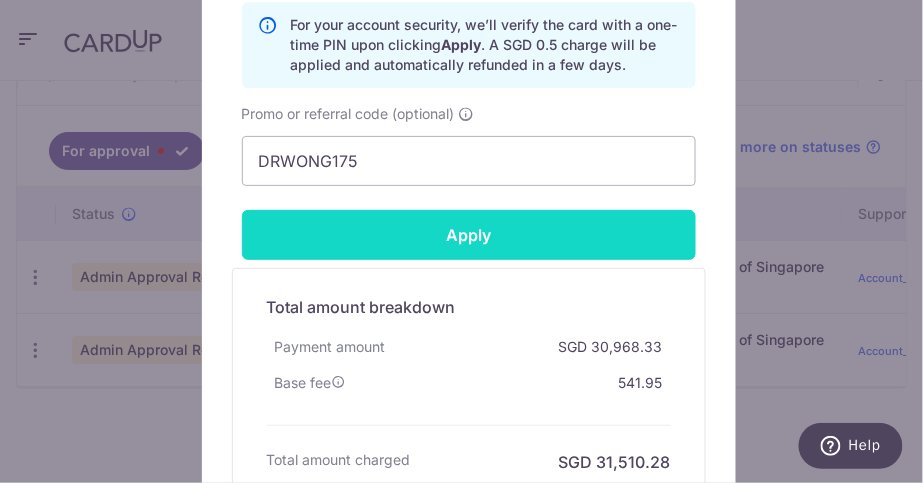click on "Apply" at bounding box center [469, 235] 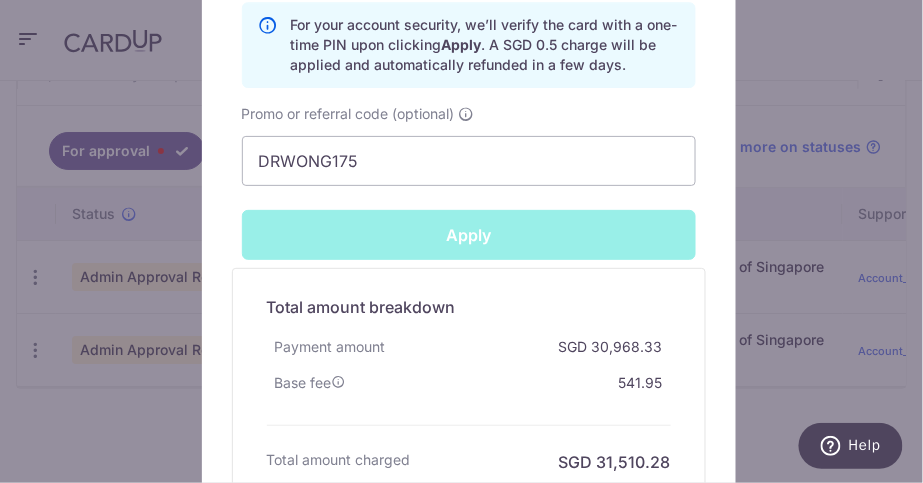 type on "Successfully Applied" 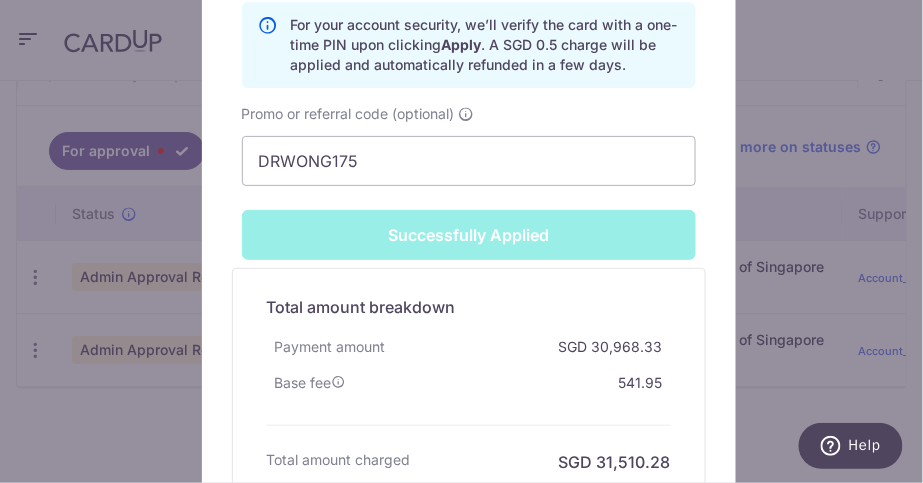 scroll, scrollTop: 1314, scrollLeft: 0, axis: vertical 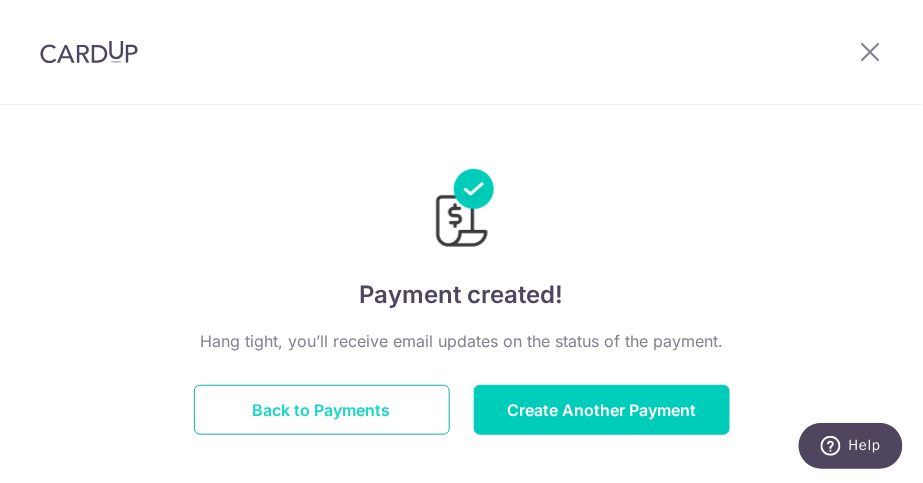 click on "Back to Payments" at bounding box center [322, 410] 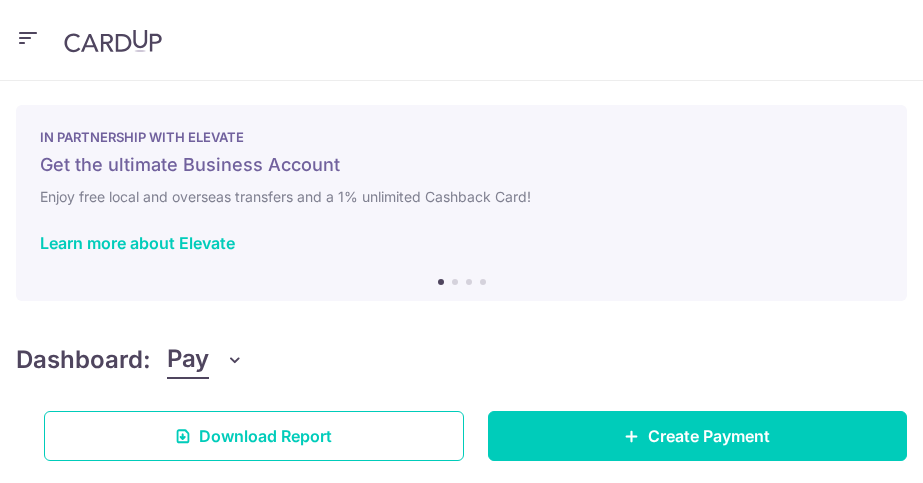 scroll, scrollTop: 0, scrollLeft: 0, axis: both 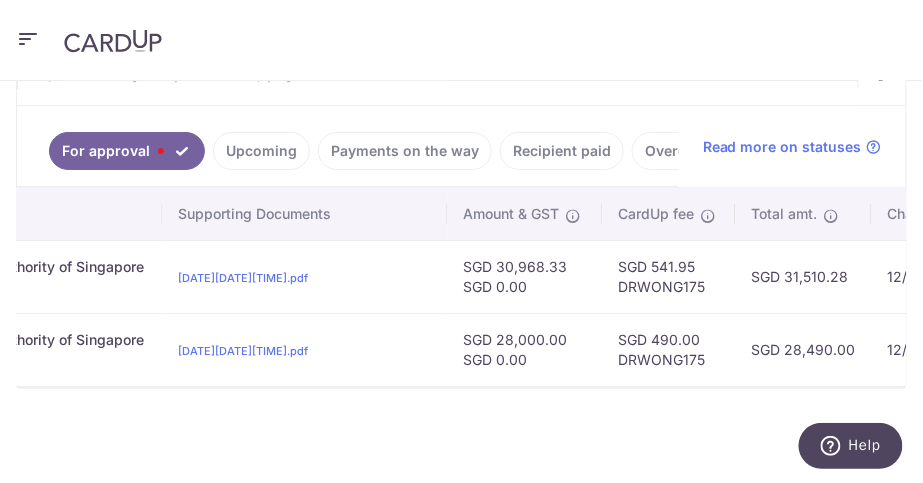click at bounding box center (28, 38) 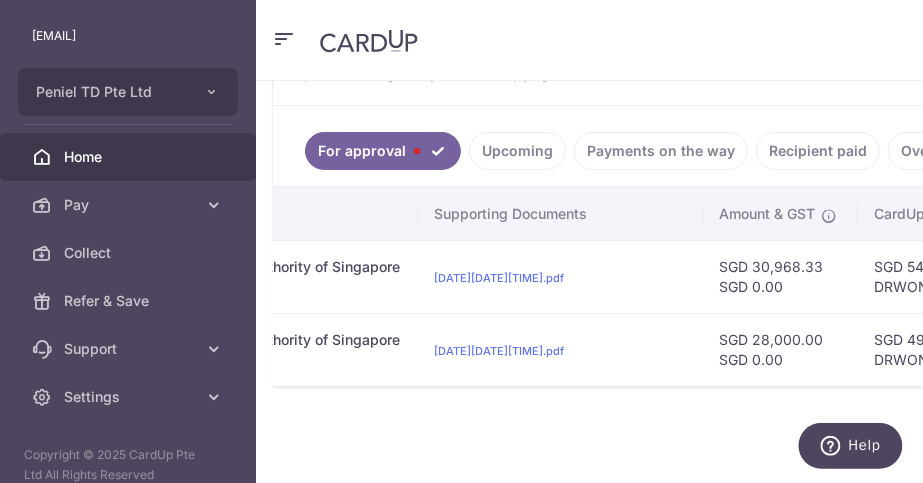 scroll, scrollTop: 62, scrollLeft: 0, axis: vertical 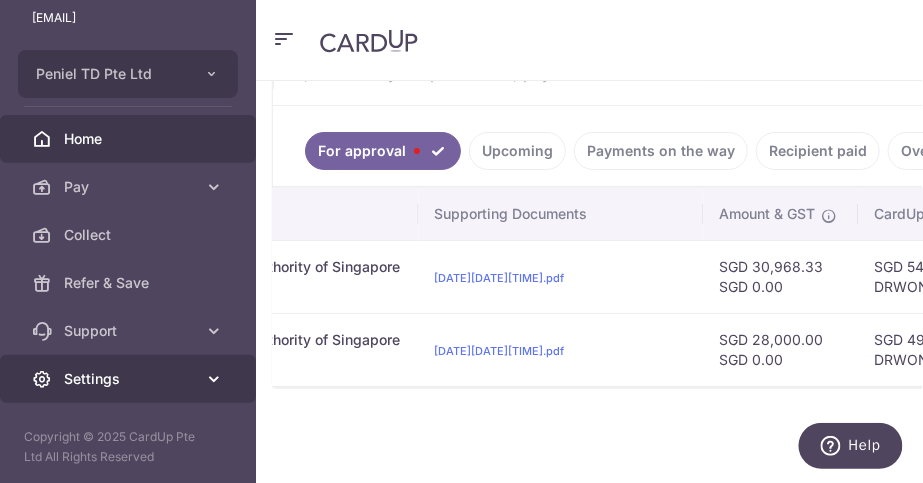click on "Settings" at bounding box center [130, 379] 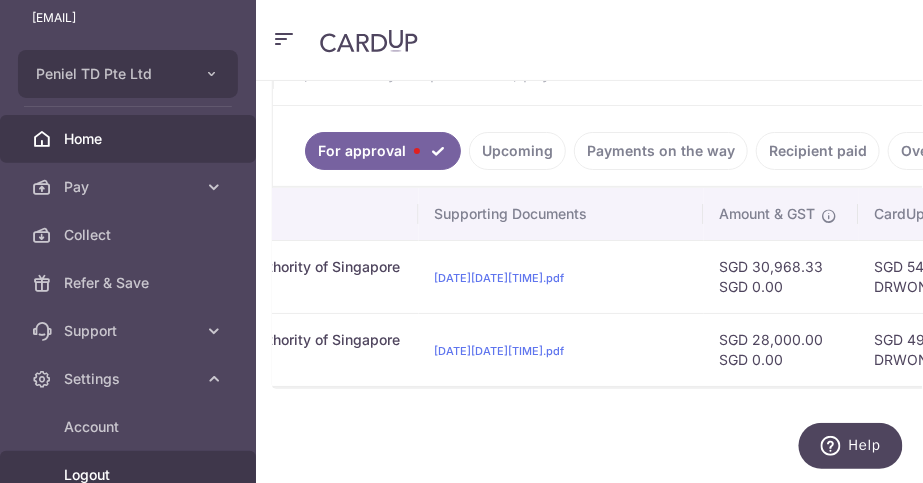 click on "Logout" at bounding box center [130, 475] 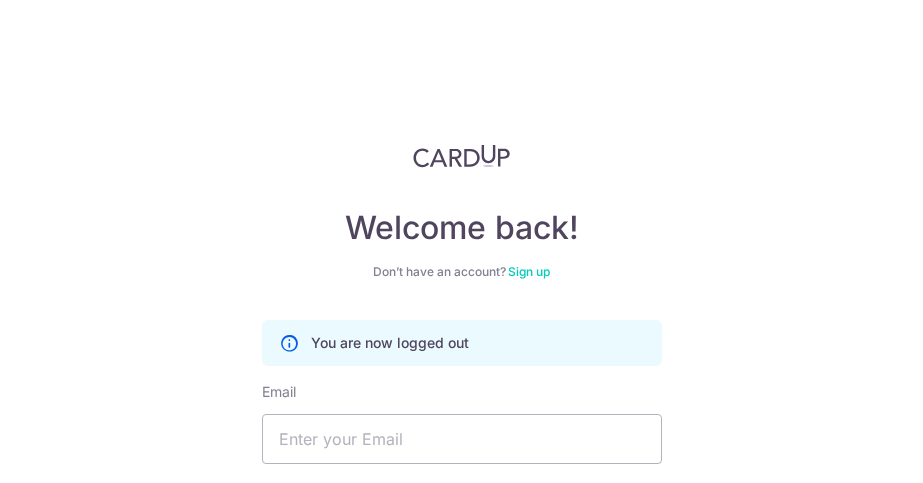 scroll, scrollTop: 0, scrollLeft: 0, axis: both 